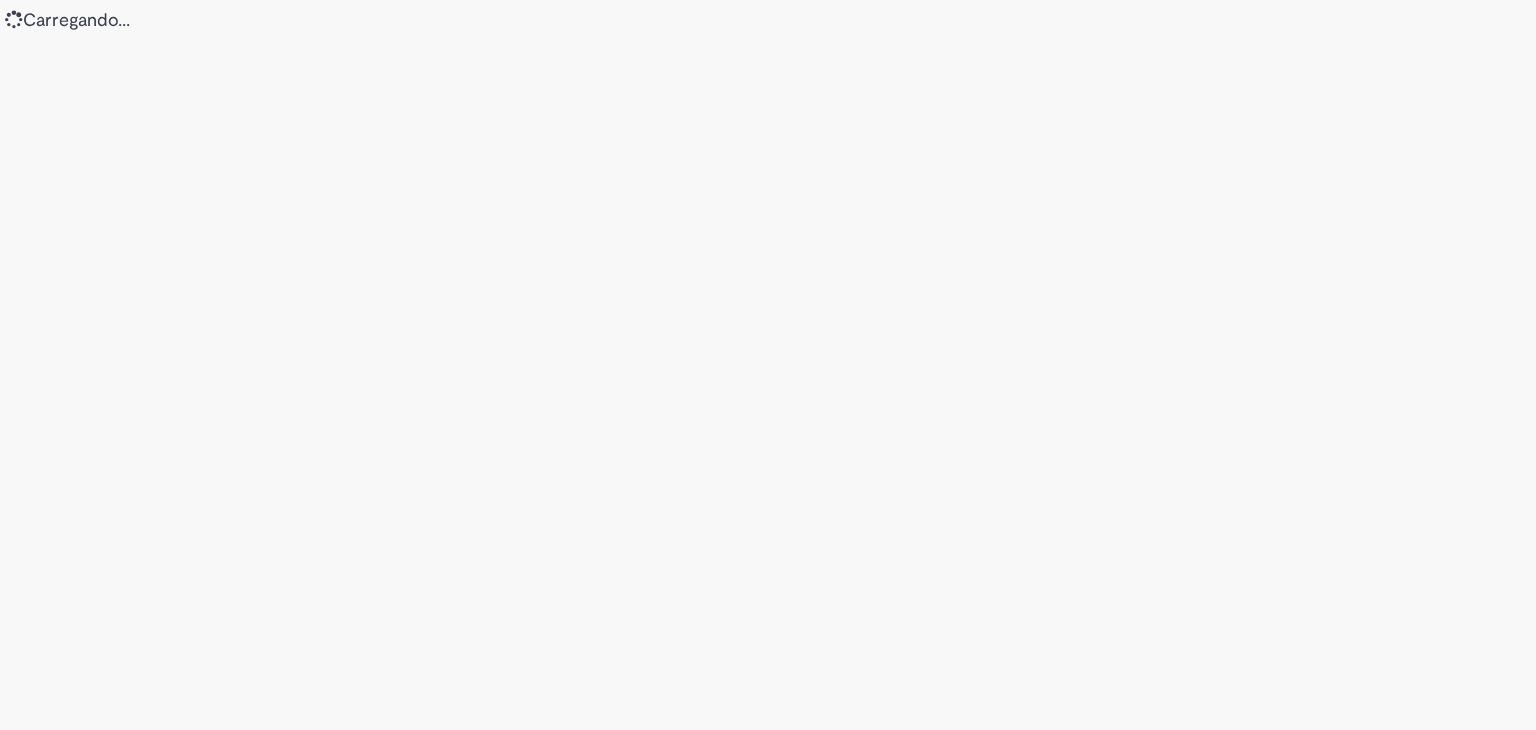 scroll, scrollTop: 0, scrollLeft: 0, axis: both 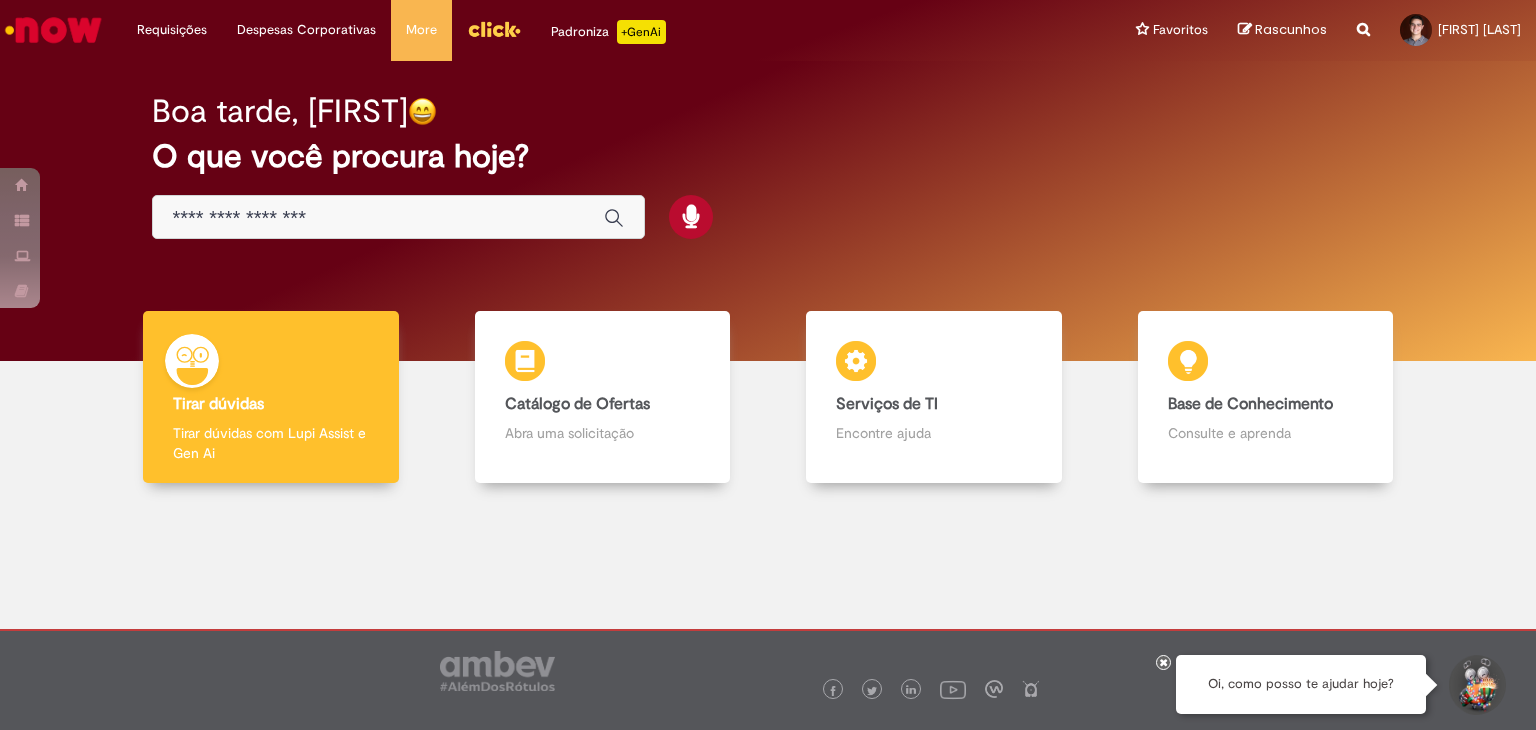 click at bounding box center [398, 217] 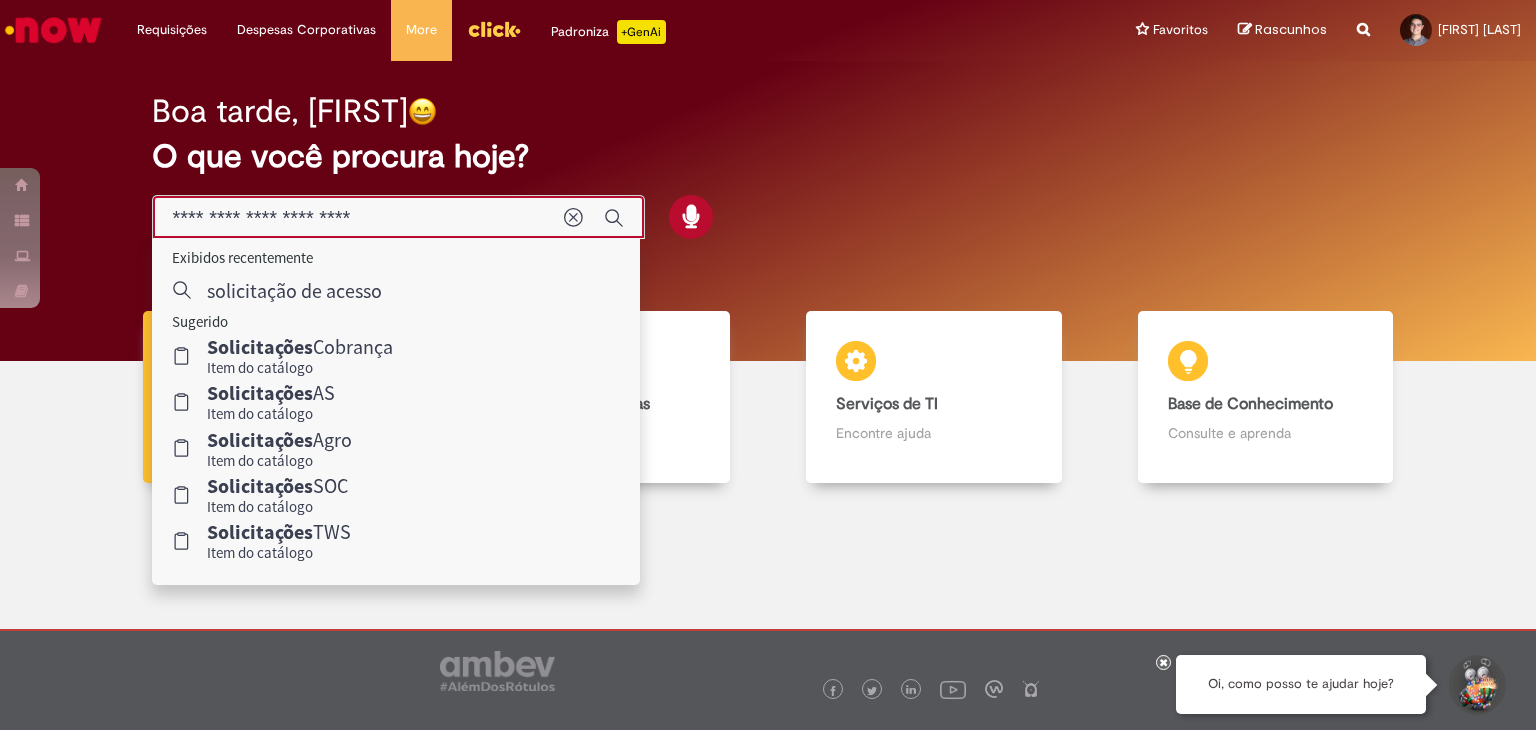 type on "**********" 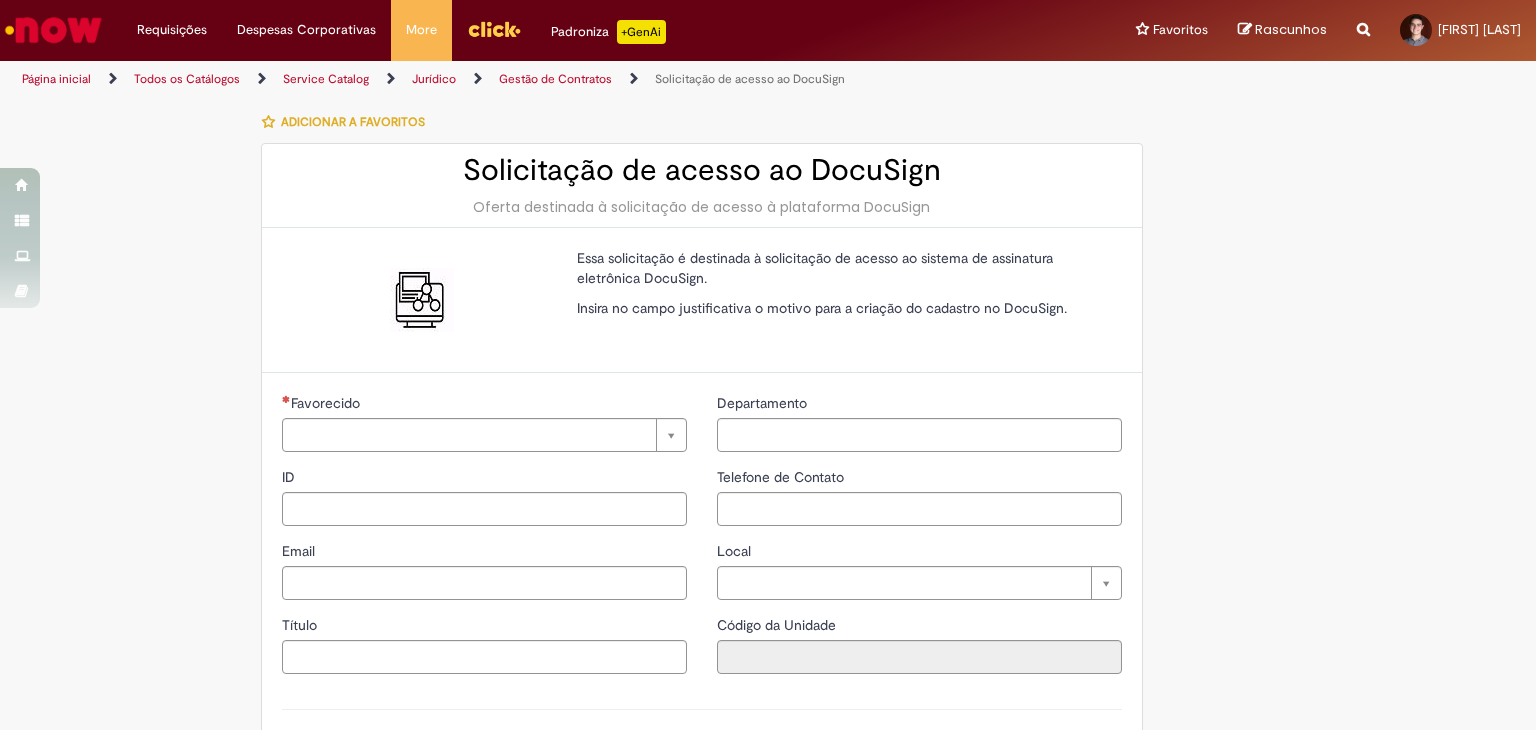 type on "********" 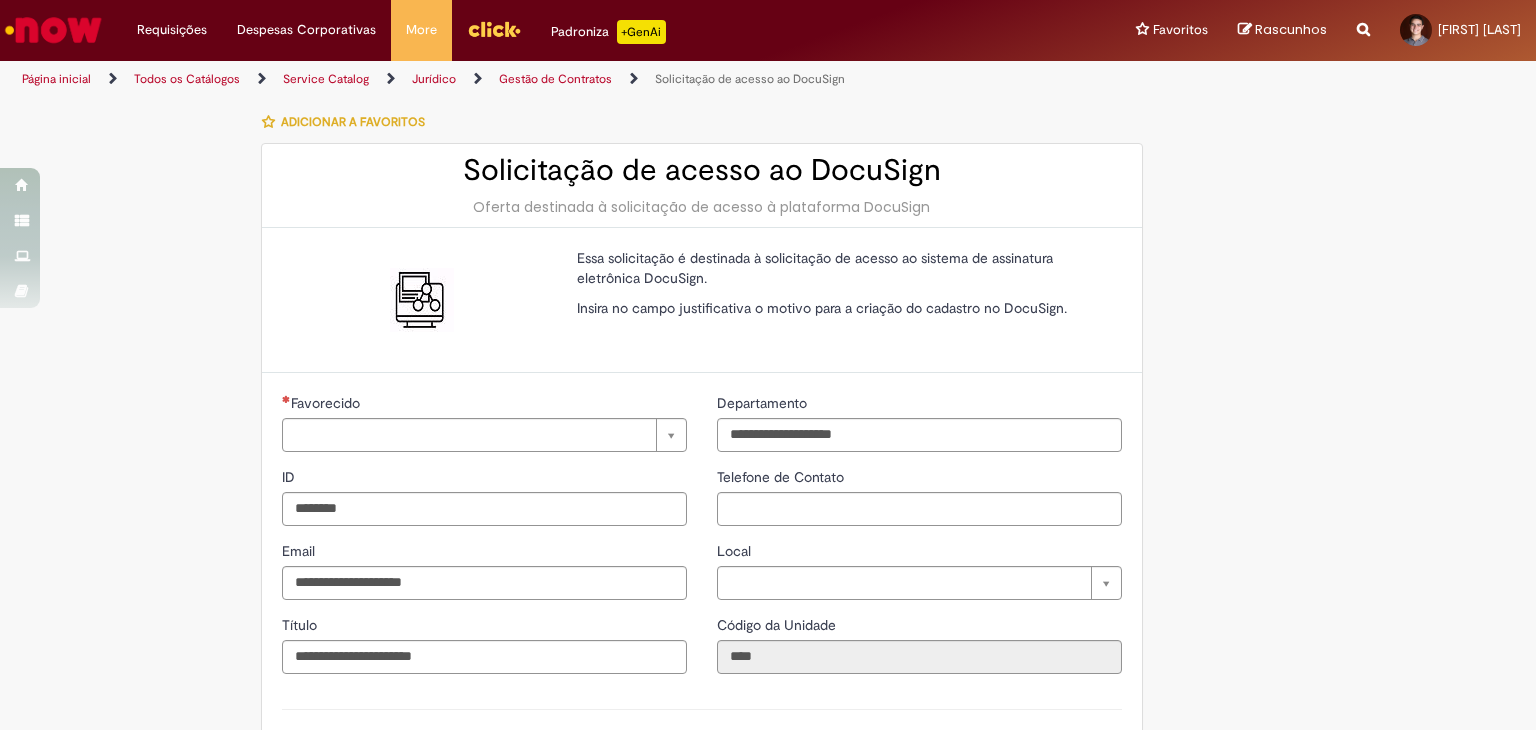 type on "**********" 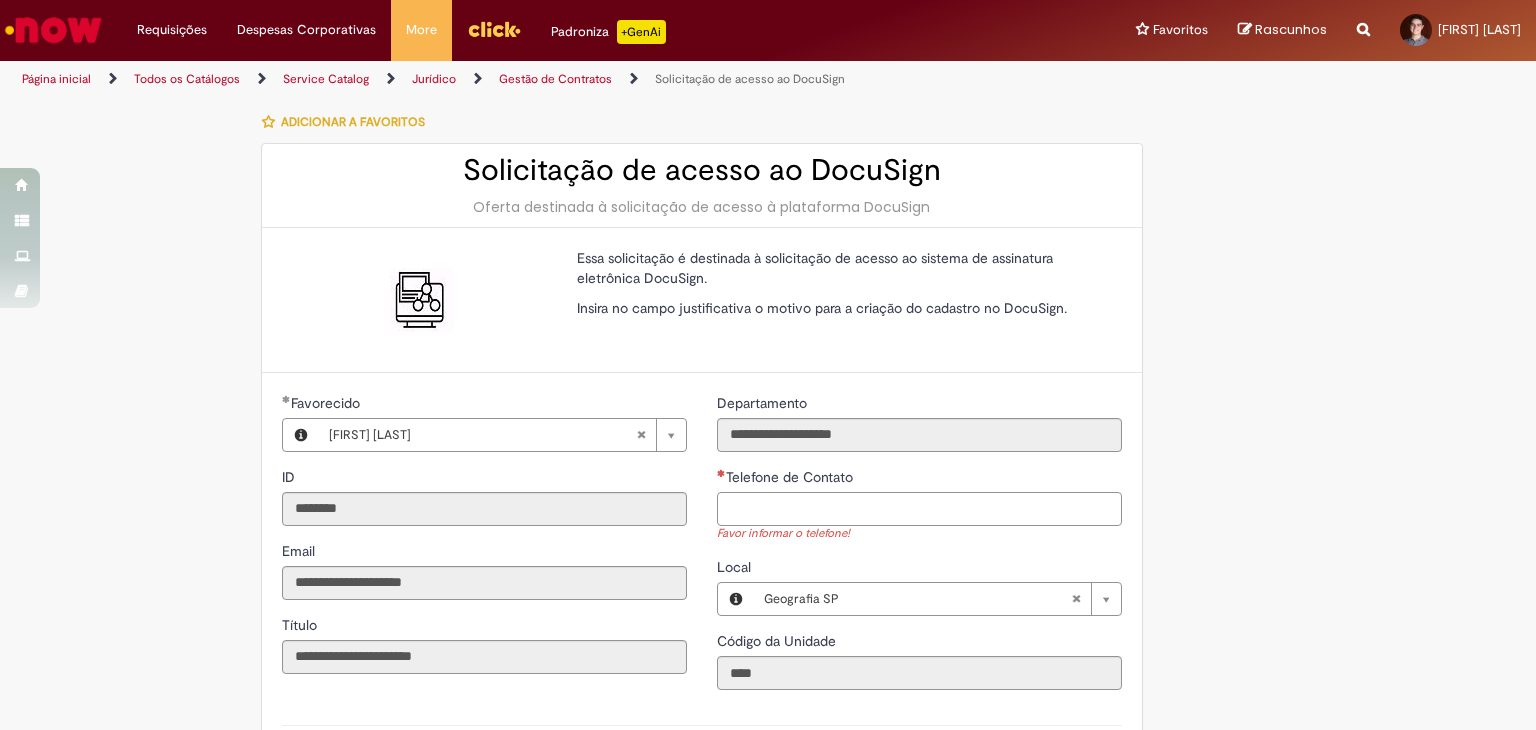 click on "Telefone de Contato" at bounding box center (919, 509) 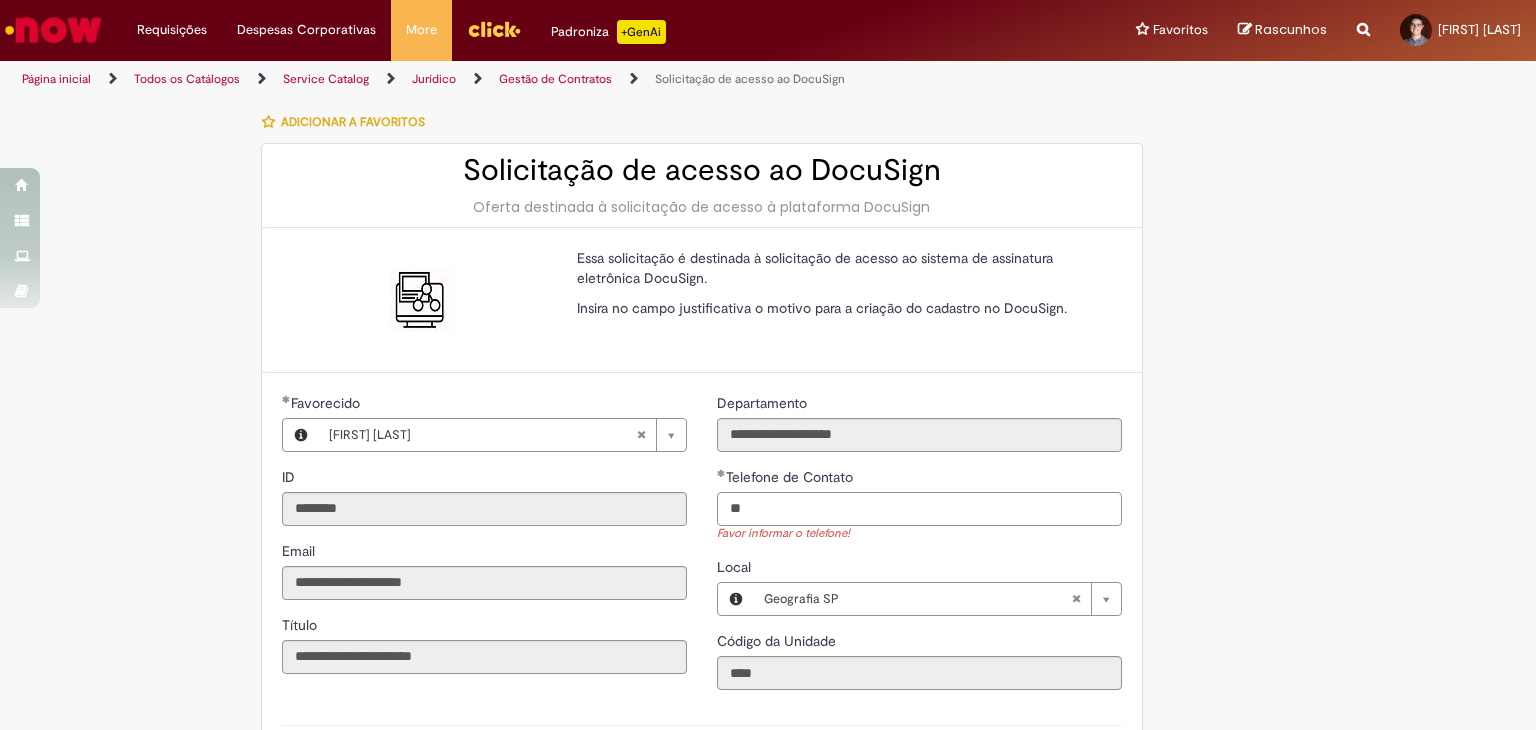 type on "*" 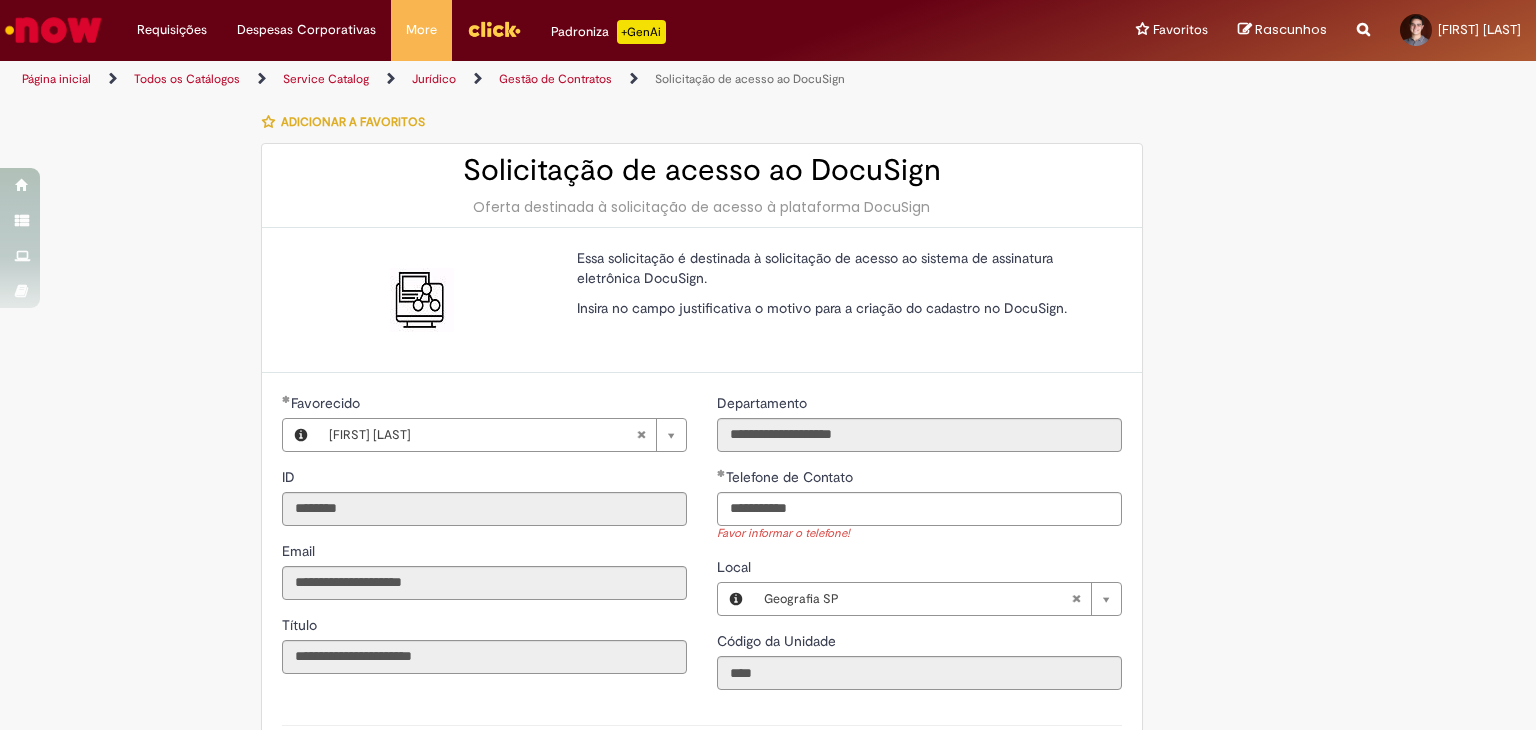 type on "**********" 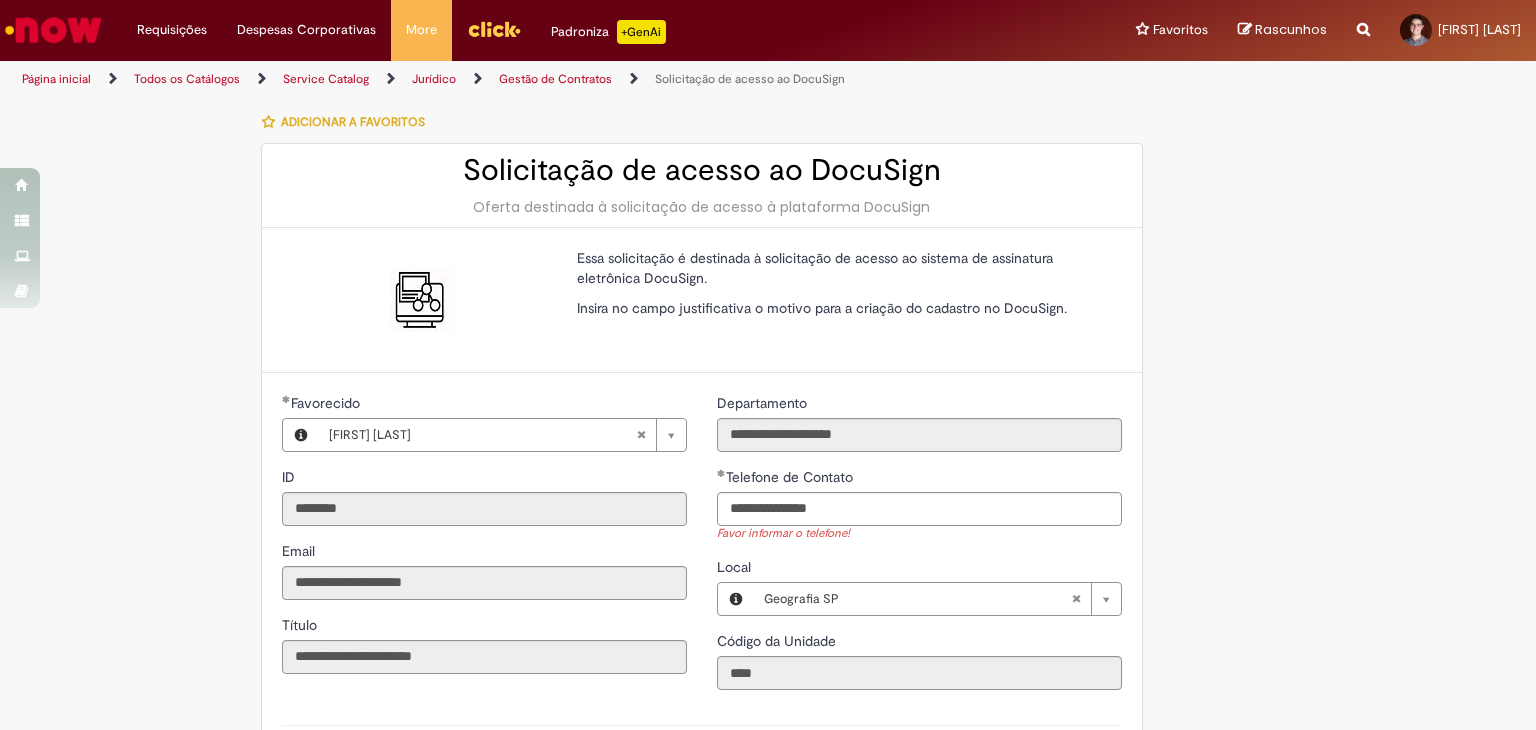 click on "**********" at bounding box center [768, 624] 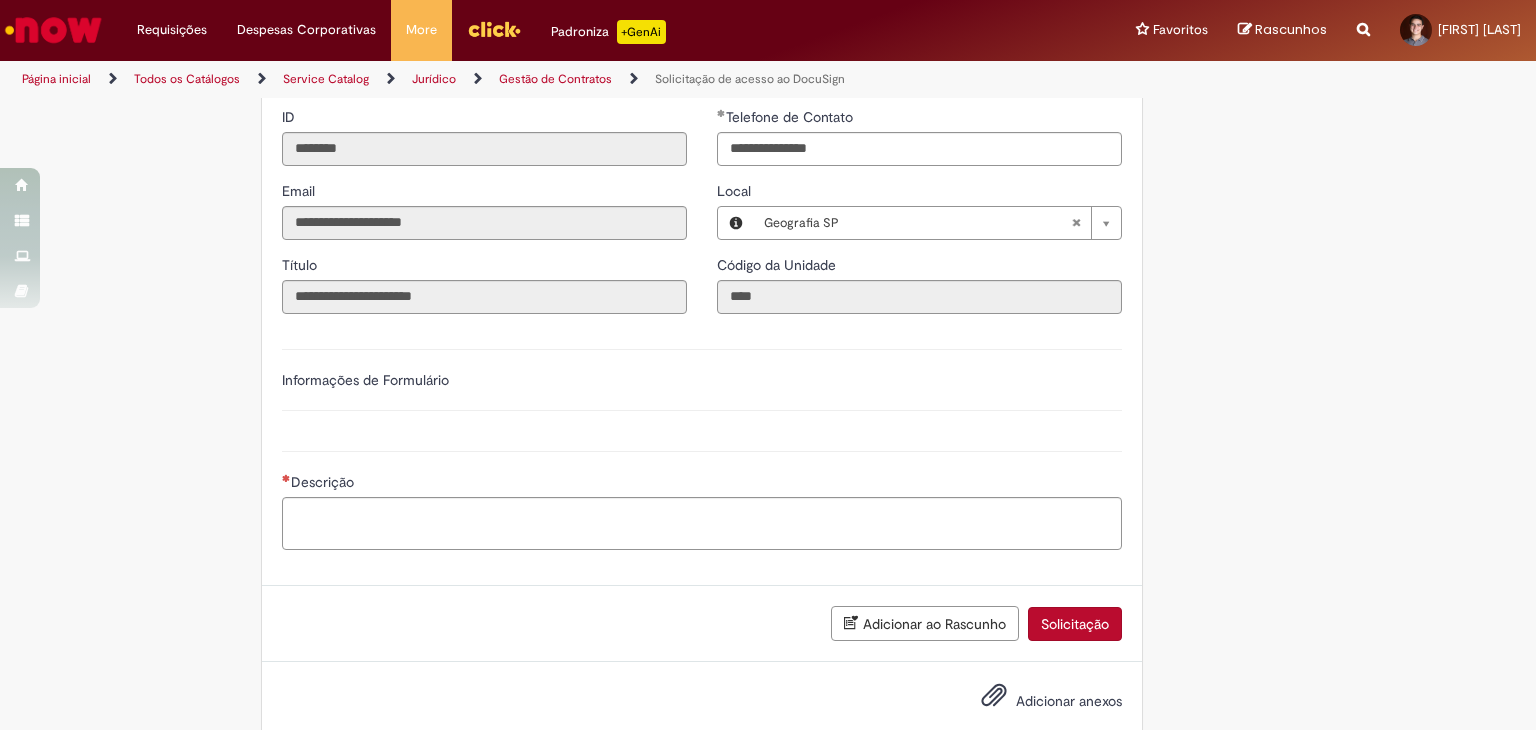 scroll, scrollTop: 398, scrollLeft: 0, axis: vertical 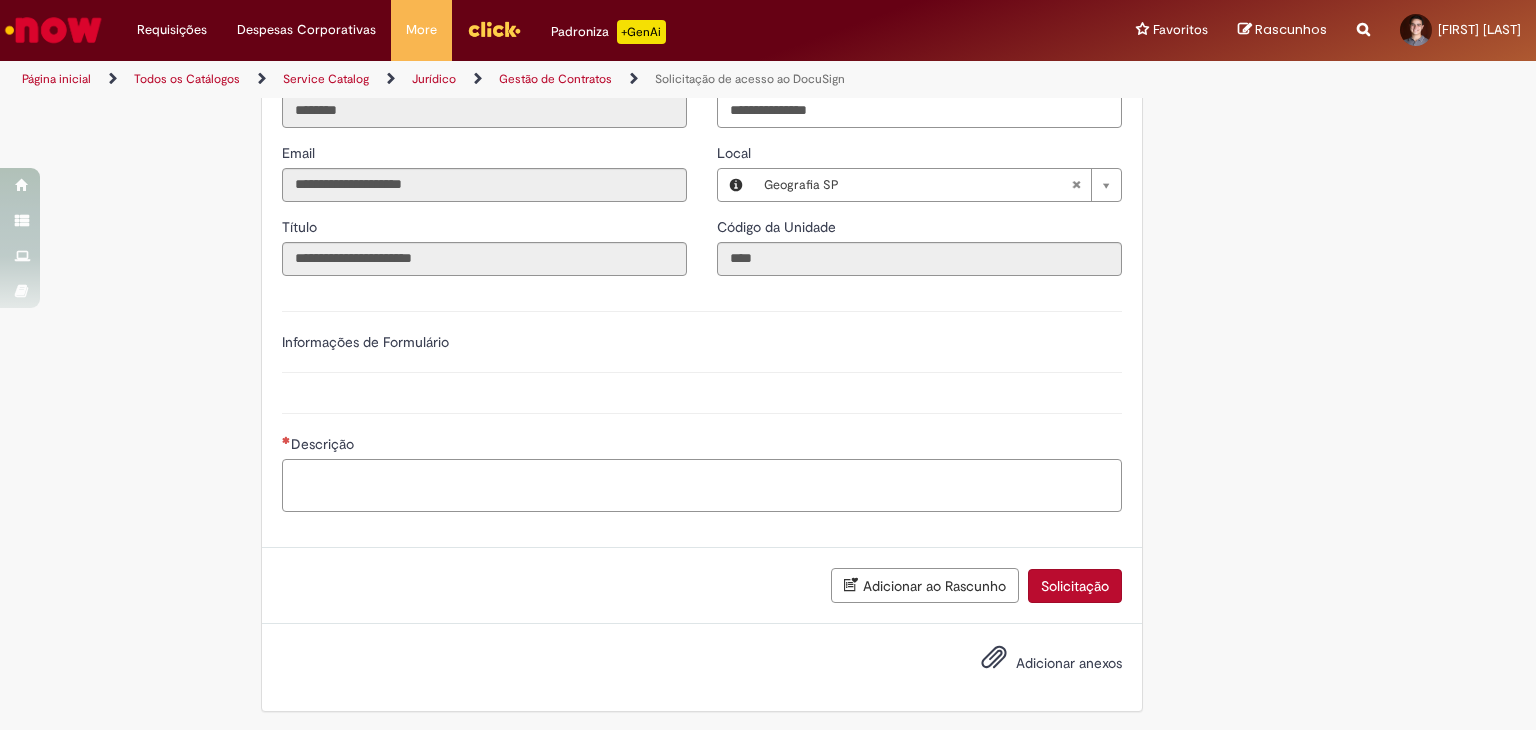click on "Descrição" at bounding box center (702, 486) 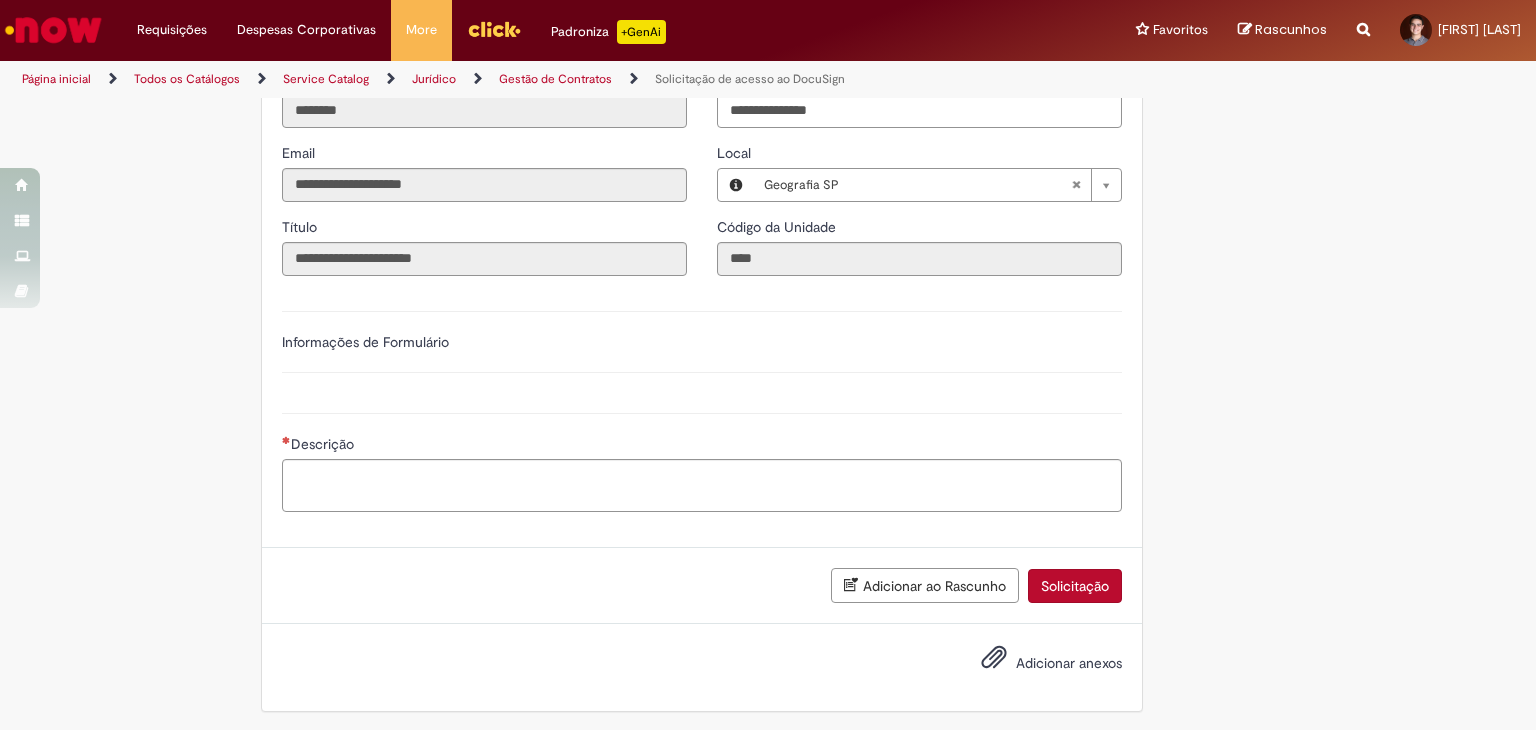 click on "Adicionar ao Rascunho        Solicitação" at bounding box center [702, 586] 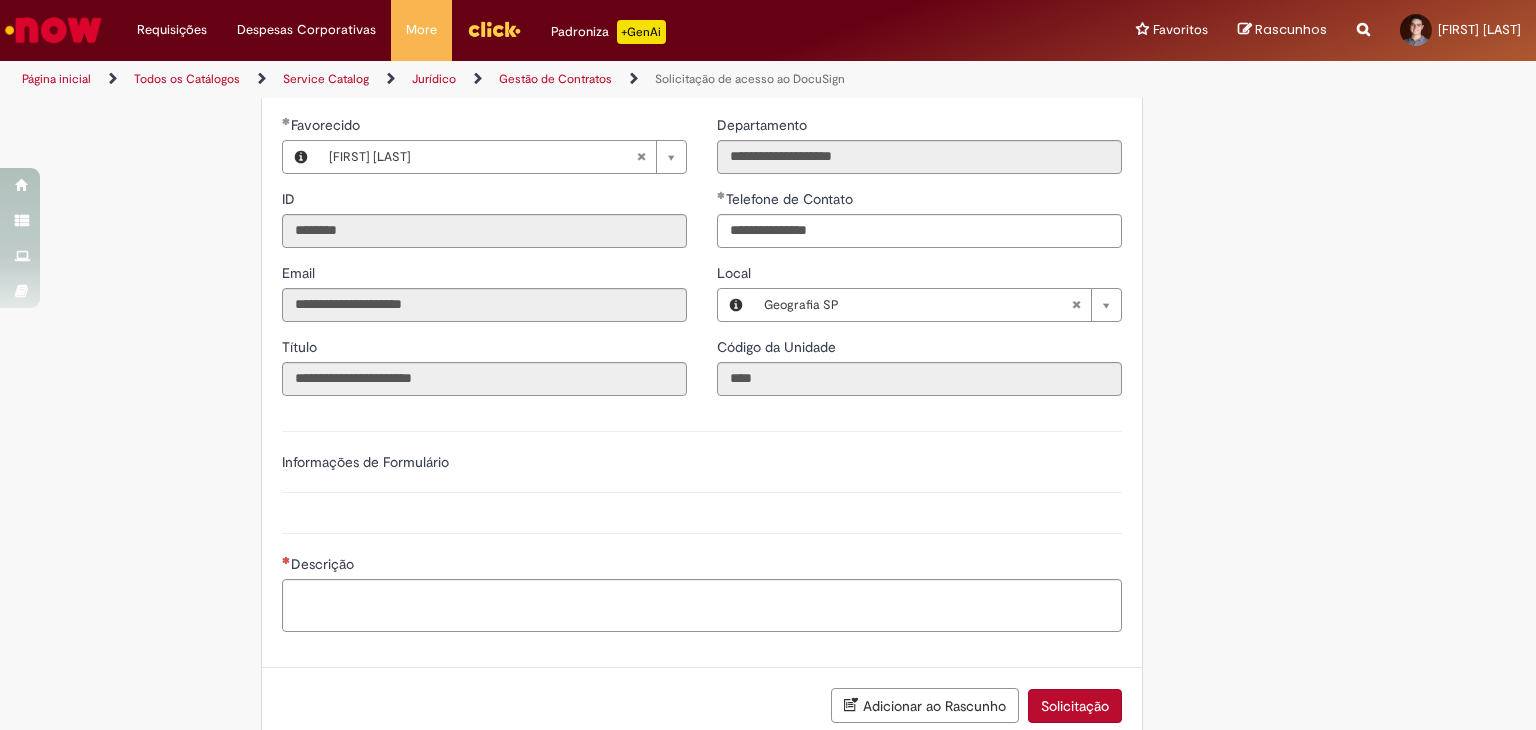 scroll, scrollTop: 398, scrollLeft: 0, axis: vertical 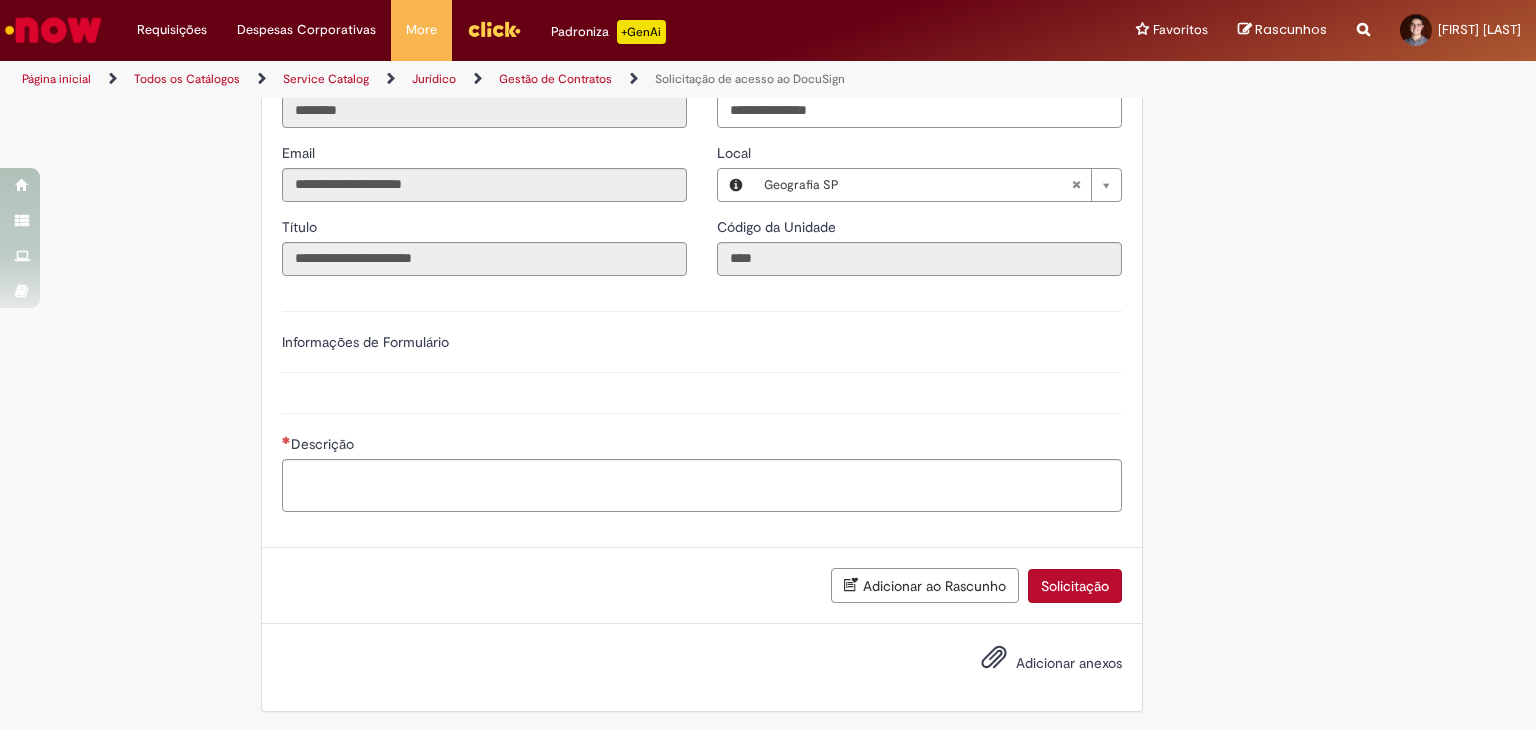 click on "Informações de Formulário" at bounding box center (702, 352) 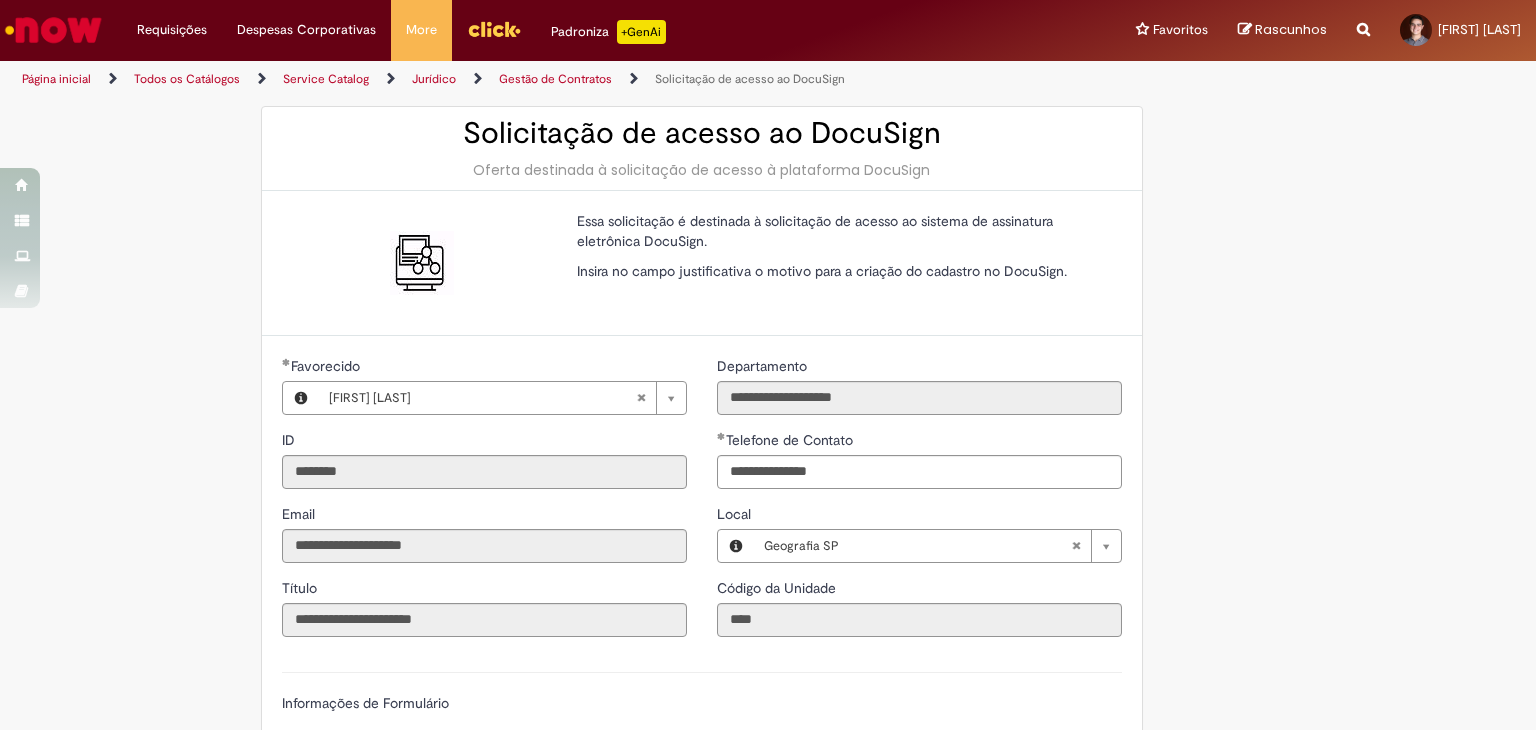 scroll, scrollTop: 40, scrollLeft: 0, axis: vertical 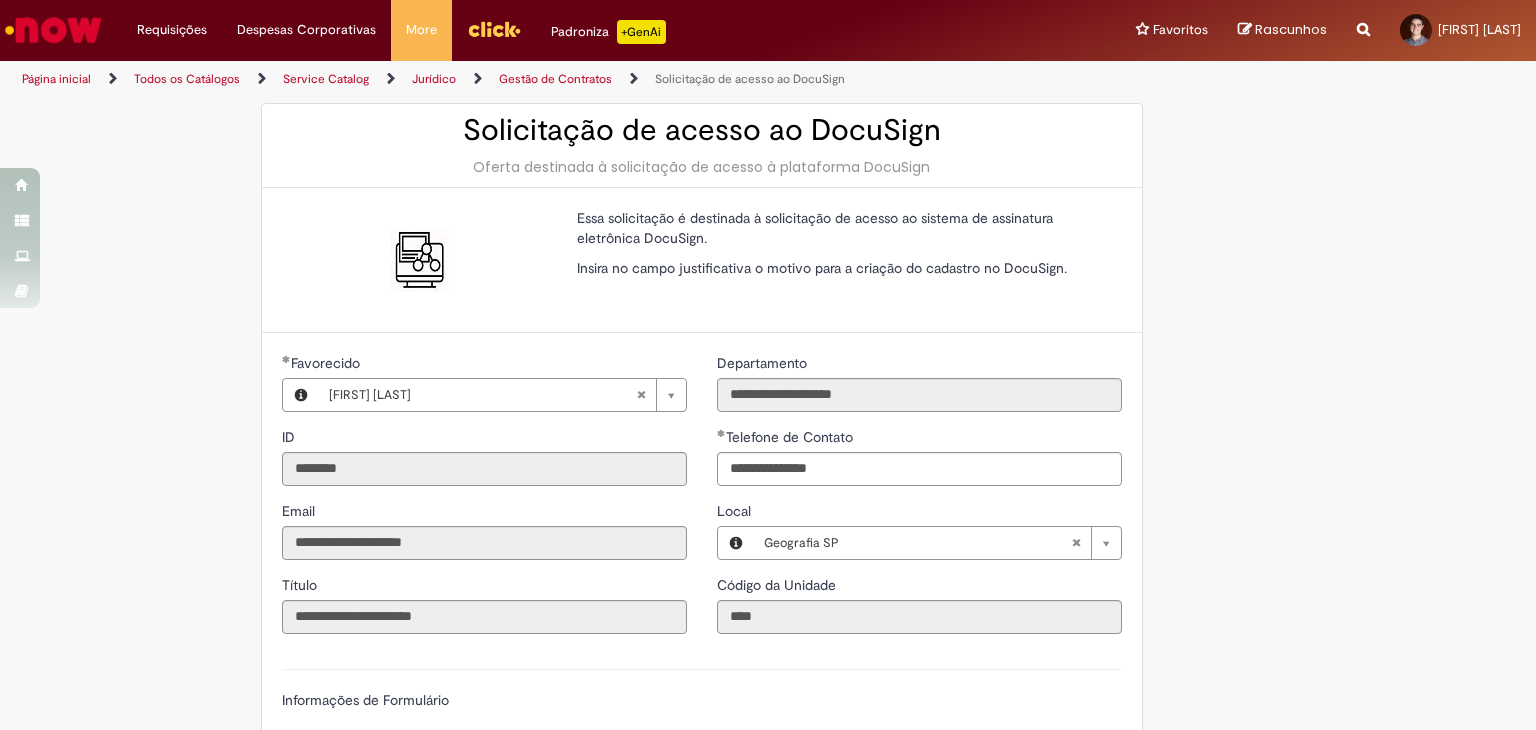 click on "Solicitação de acesso ao DocuSign" at bounding box center [702, 130] 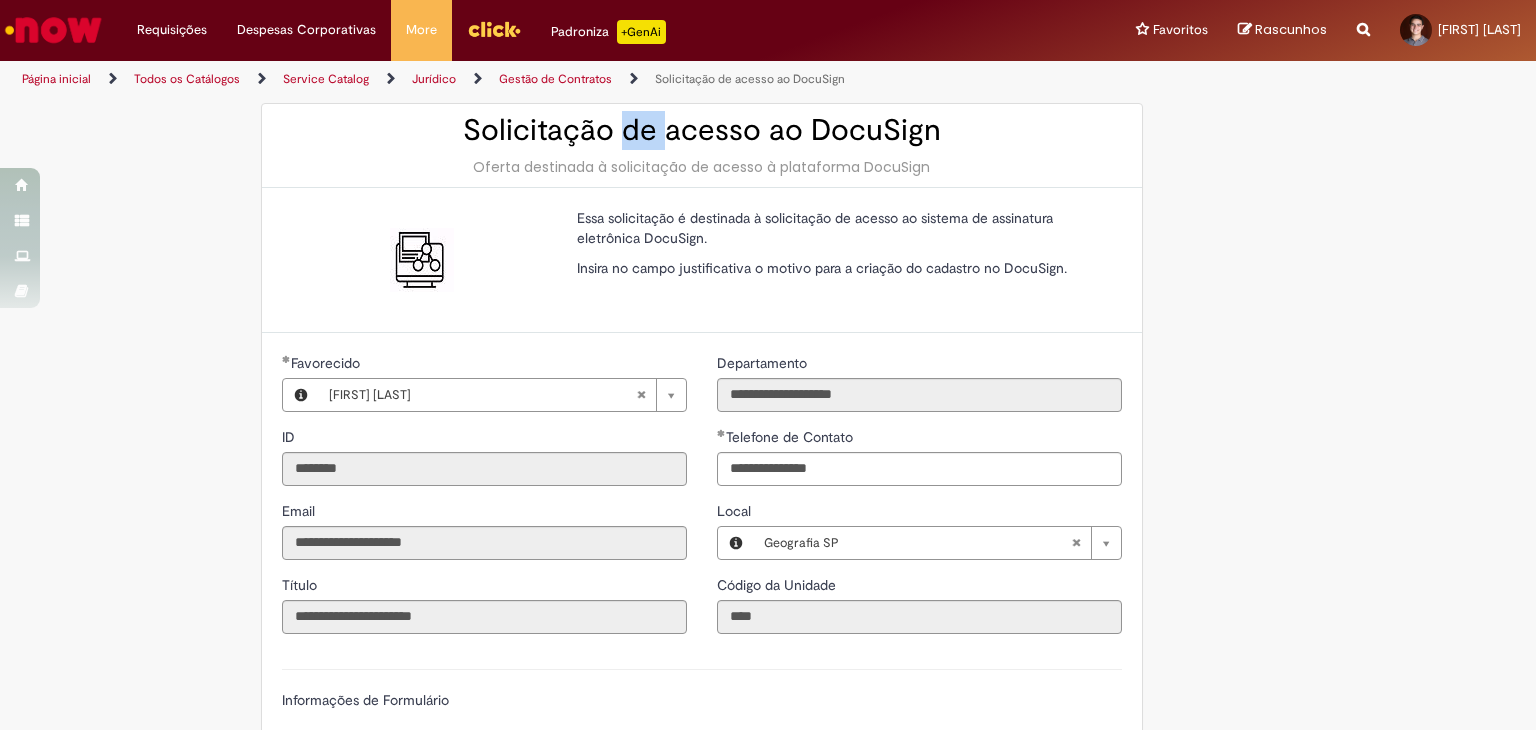 click on "Solicitação de acesso ao DocuSign" at bounding box center [702, 130] 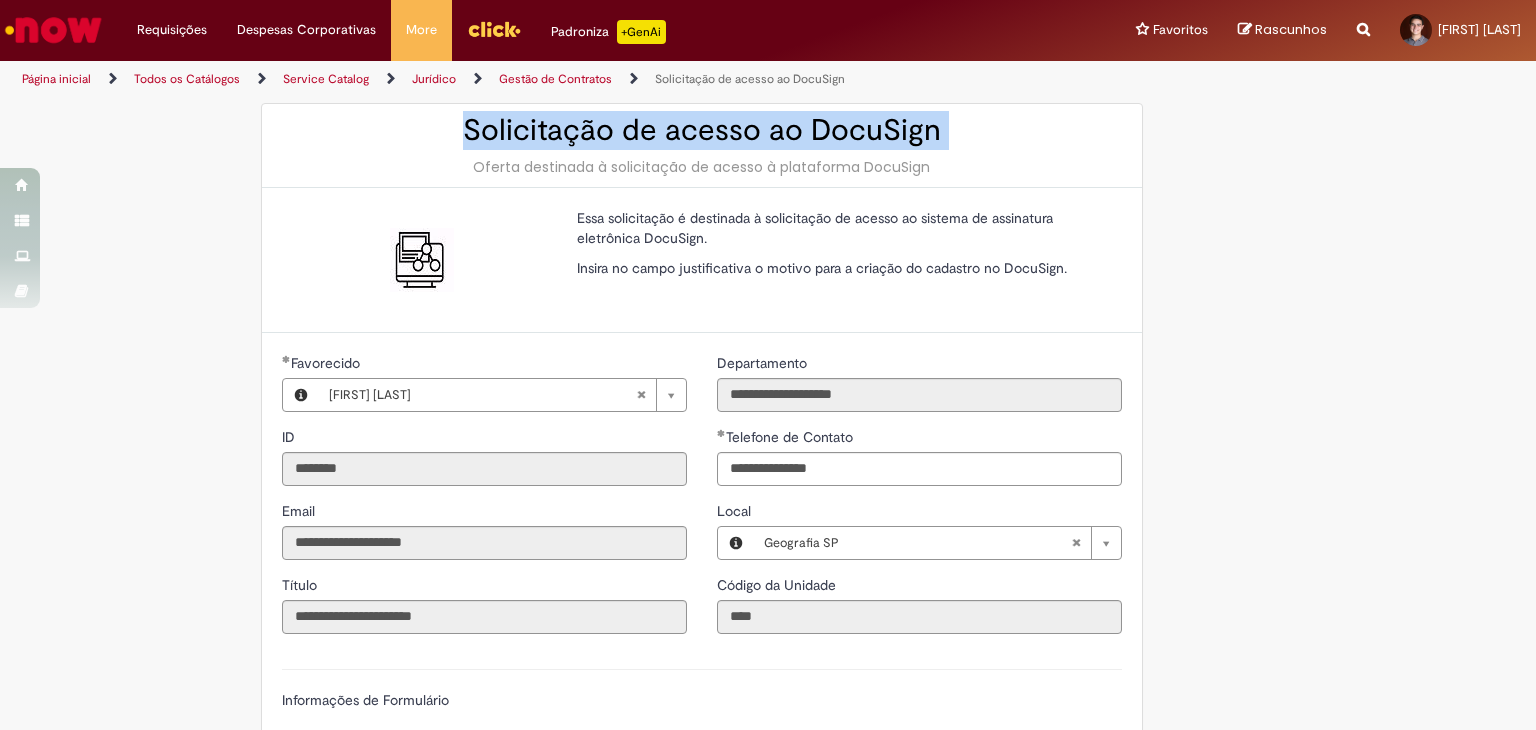 click on "Solicitação de acesso ao DocuSign" at bounding box center (702, 130) 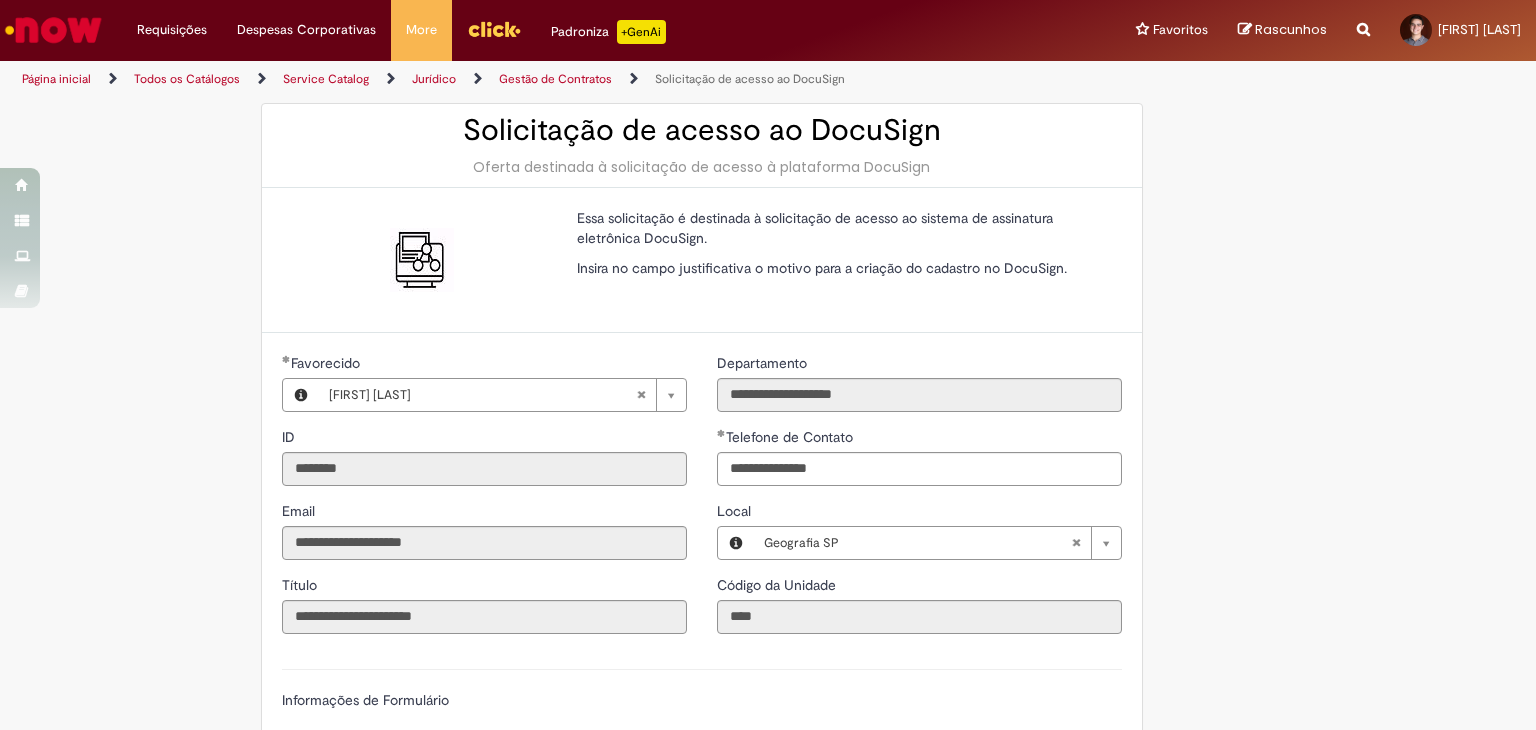 click on "Insira no campo justificativa o motivo para a criação do cadastro no DocuSign." at bounding box center [842, 268] 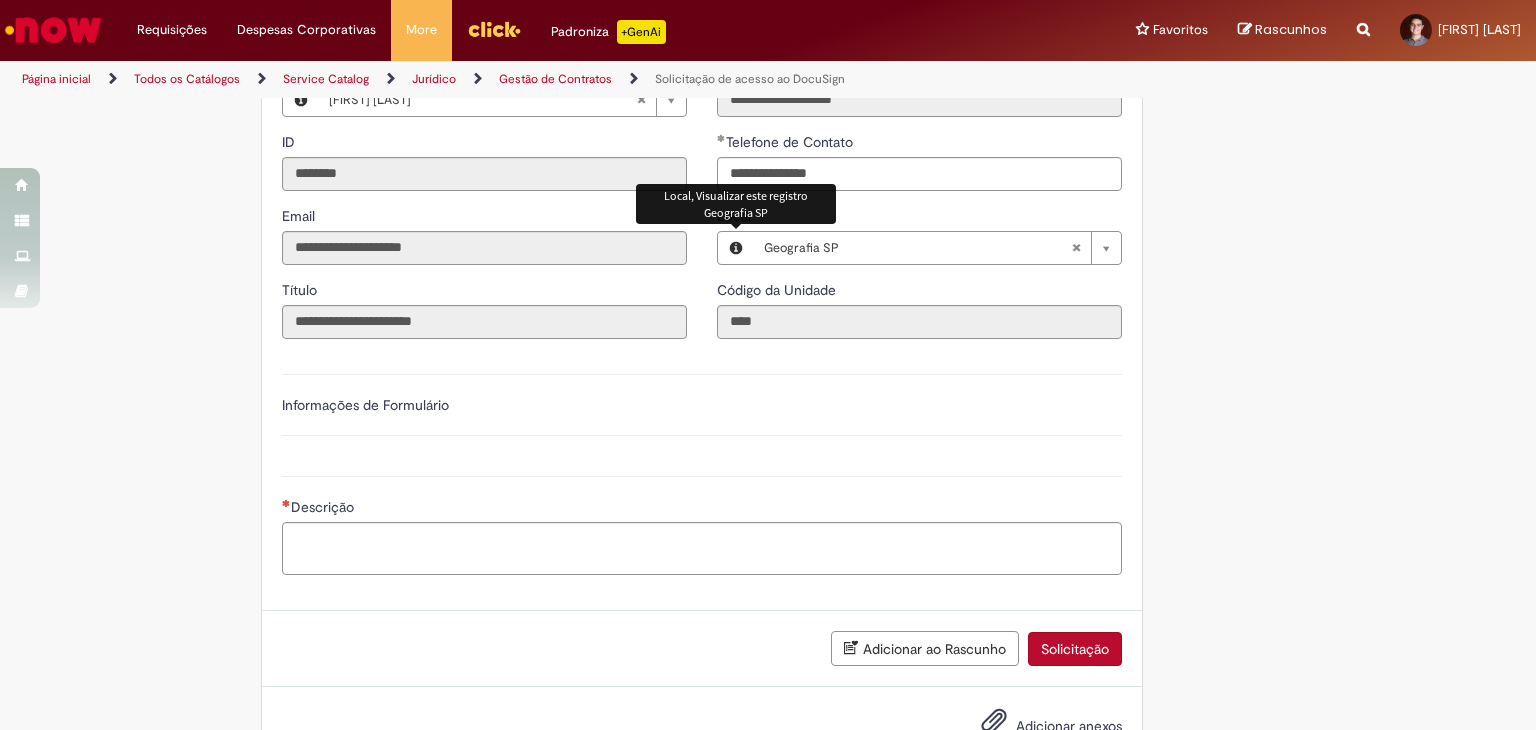 scroll, scrollTop: 398, scrollLeft: 0, axis: vertical 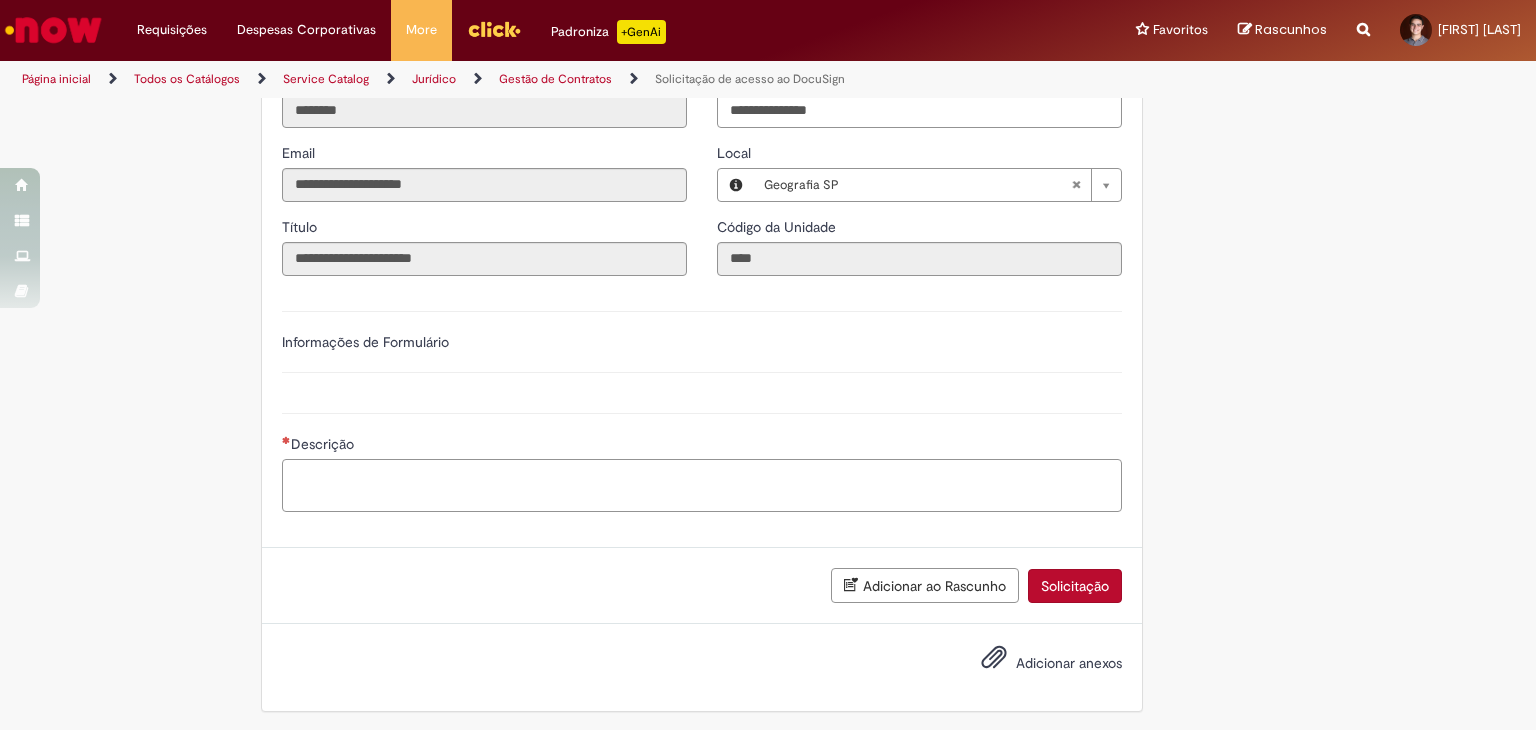 click on "Descrição" at bounding box center [702, 486] 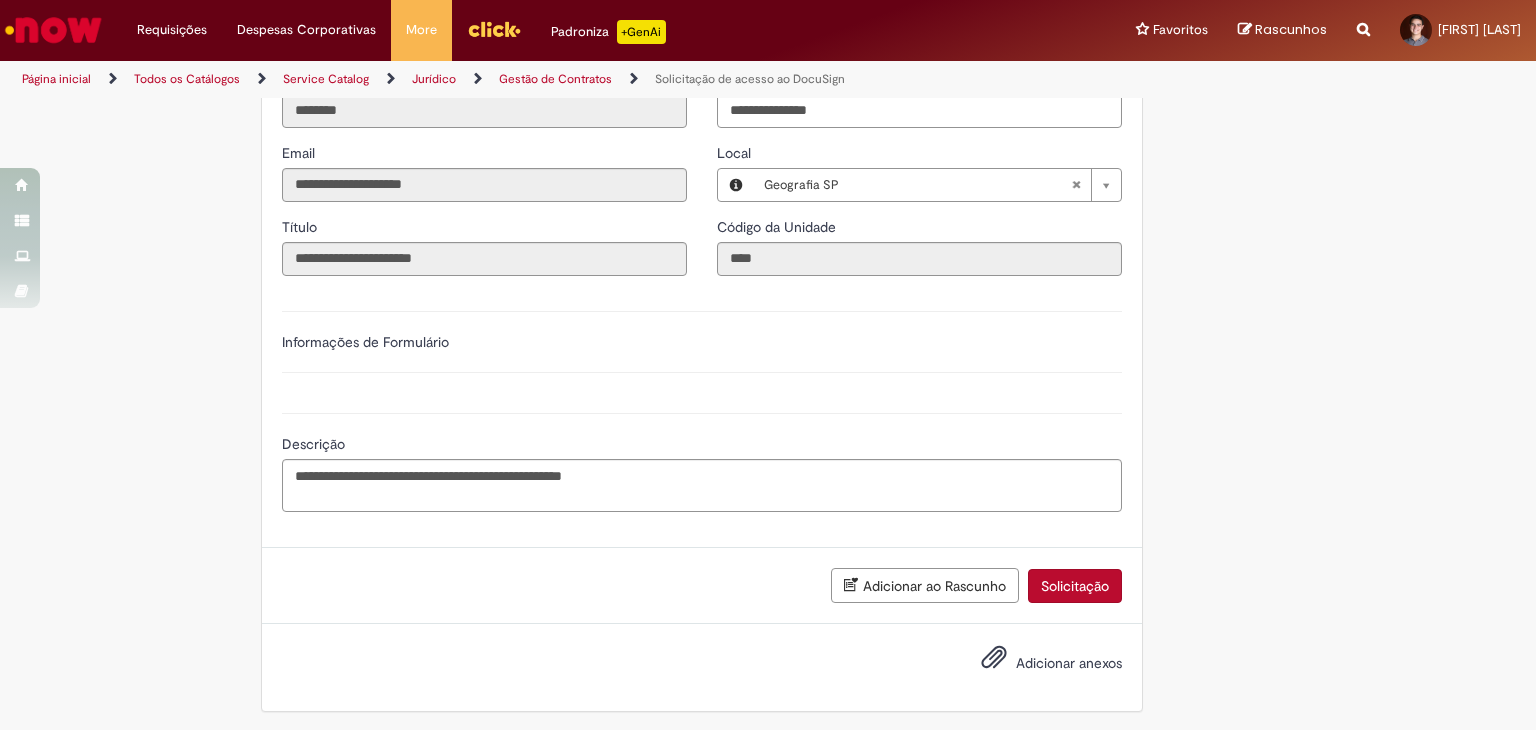 click on "Adicionar ao Rascunho        Solicitação" at bounding box center (702, 586) 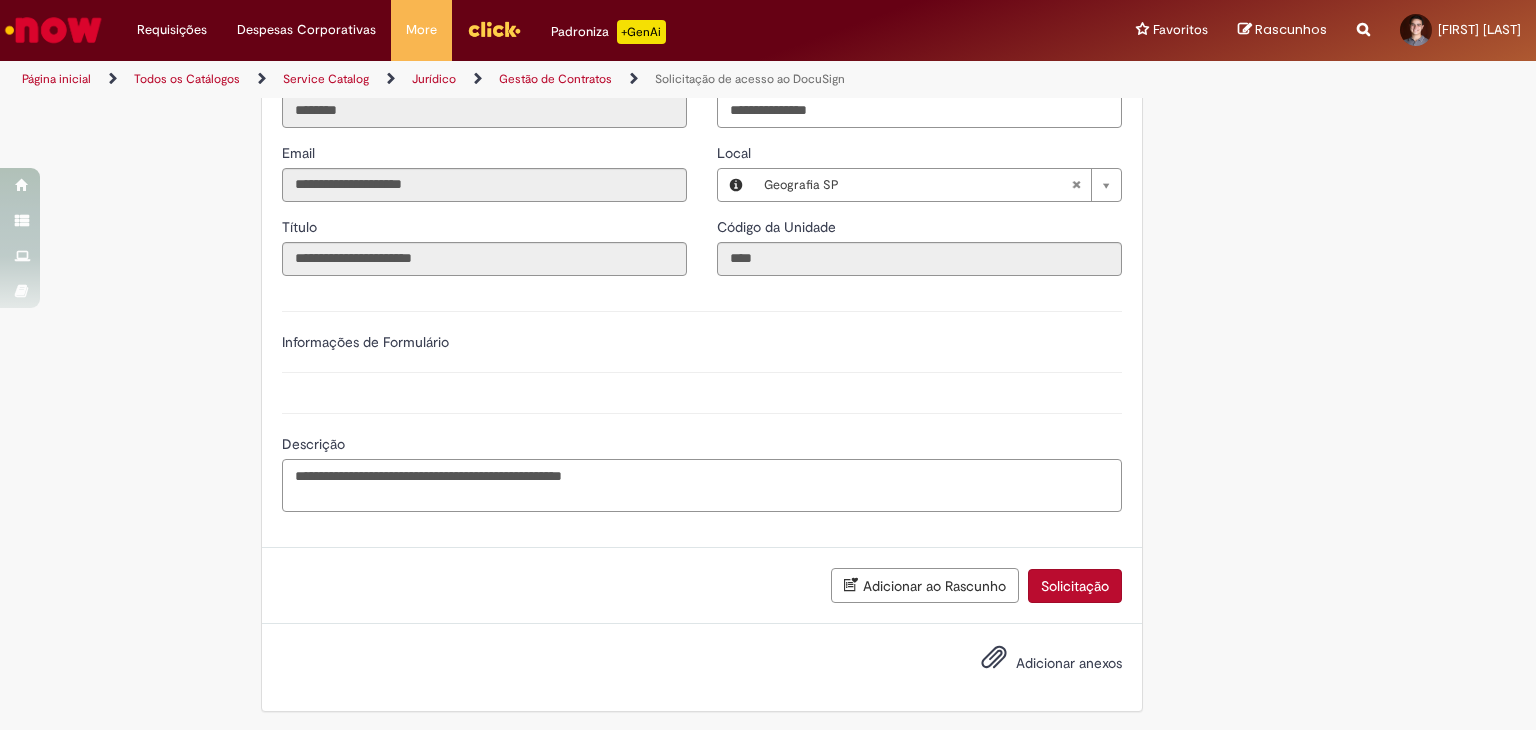 click on "**********" at bounding box center [702, 486] 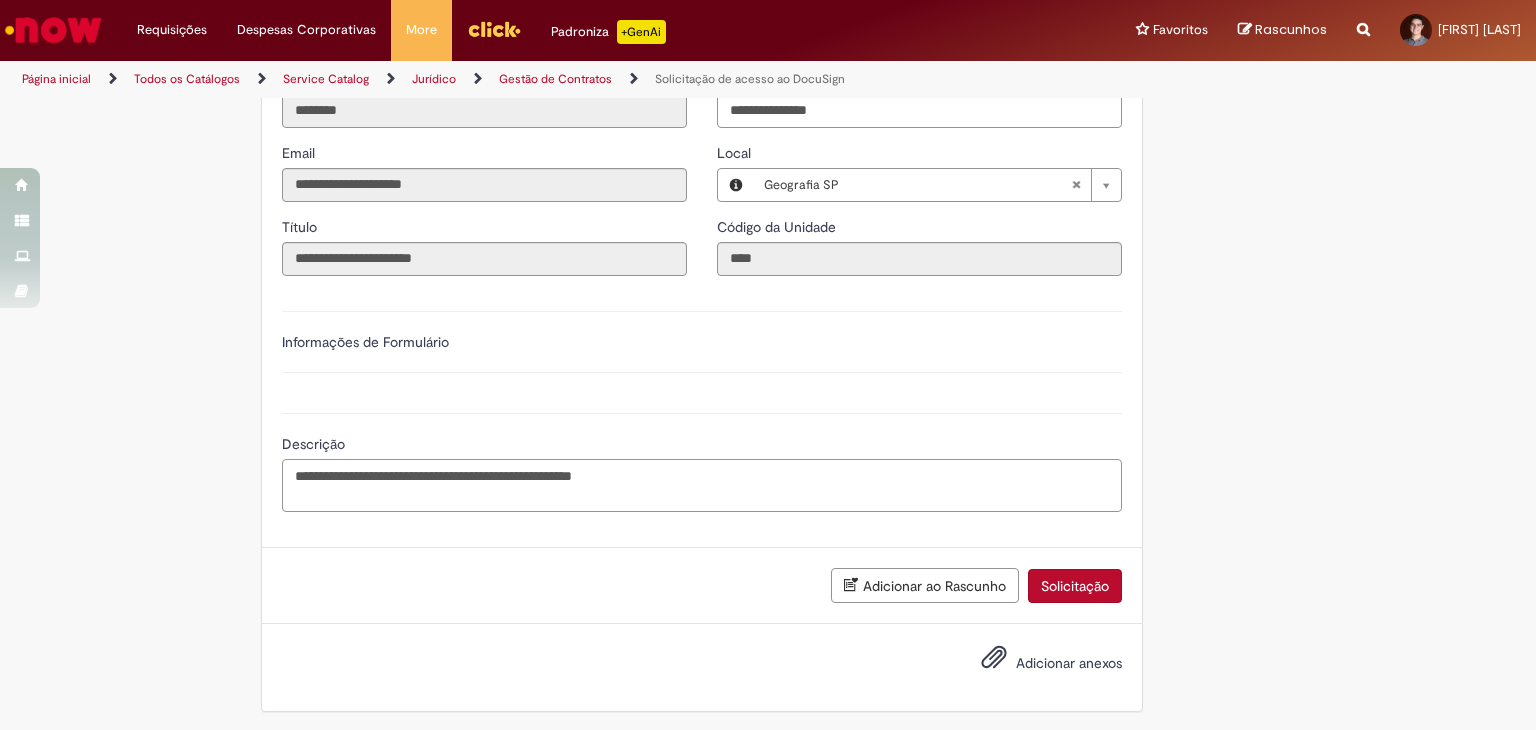 click on "**********" at bounding box center [702, 486] 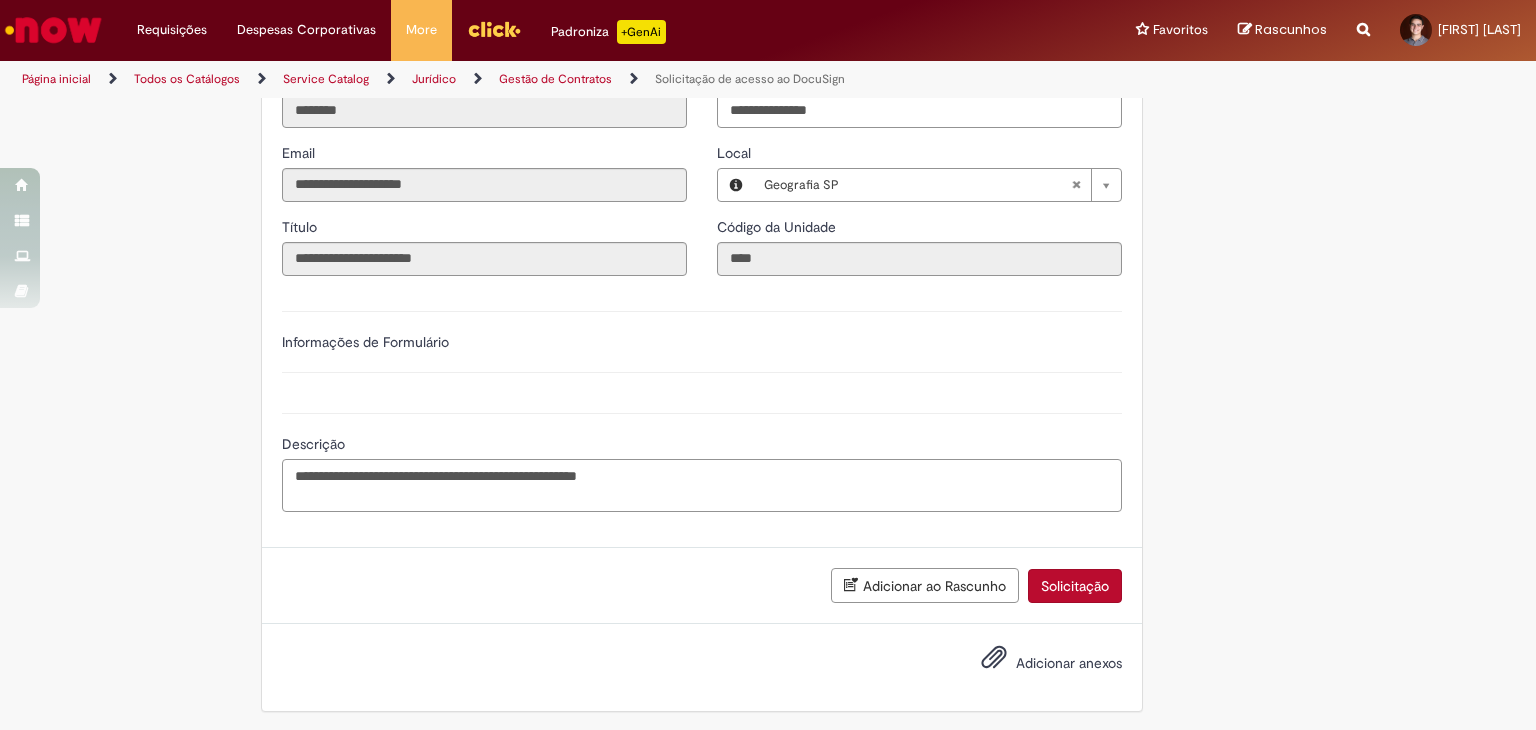 type on "**********" 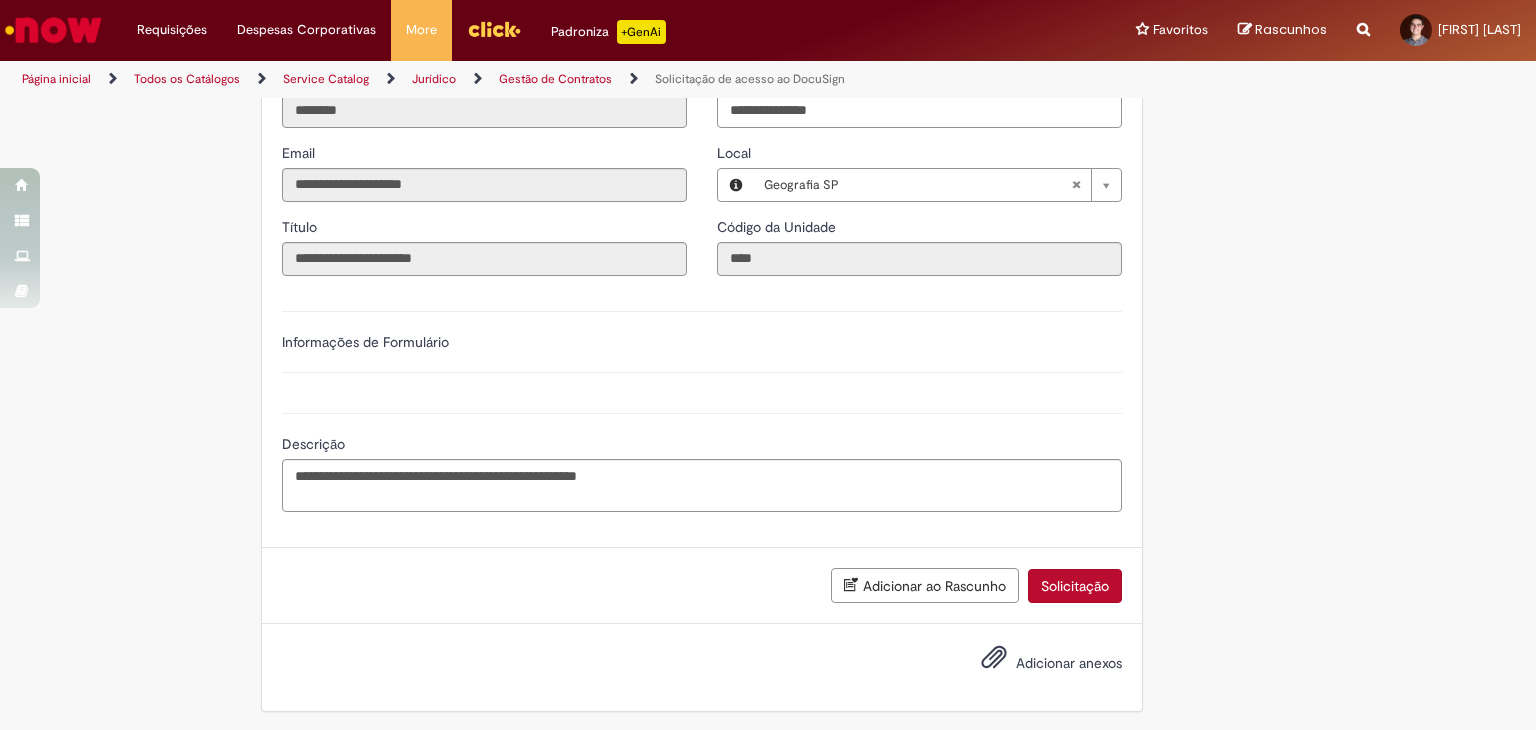 click on "Adicionar ao Rascunho        Solicitação" at bounding box center [702, 585] 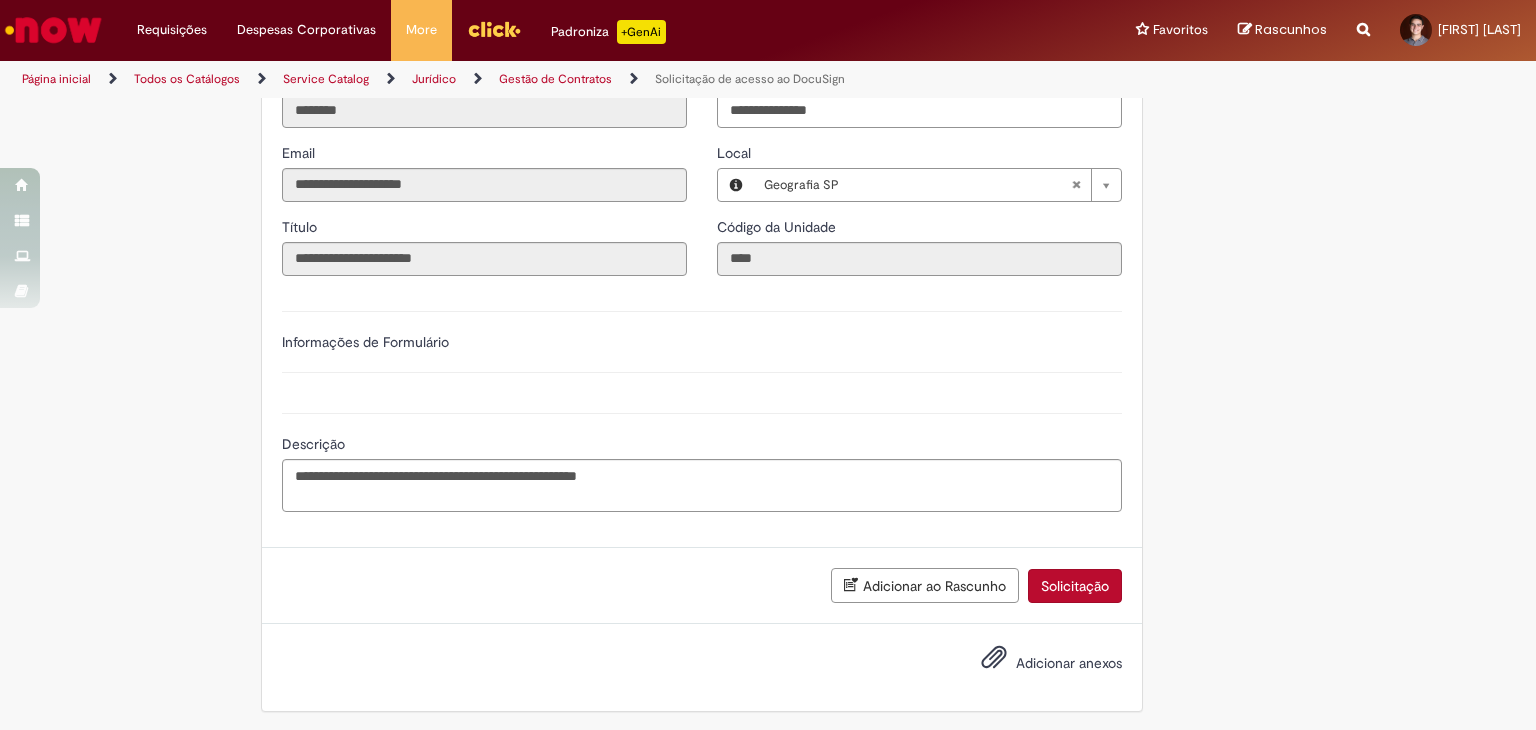 click on "Solicitação" at bounding box center [1075, 586] 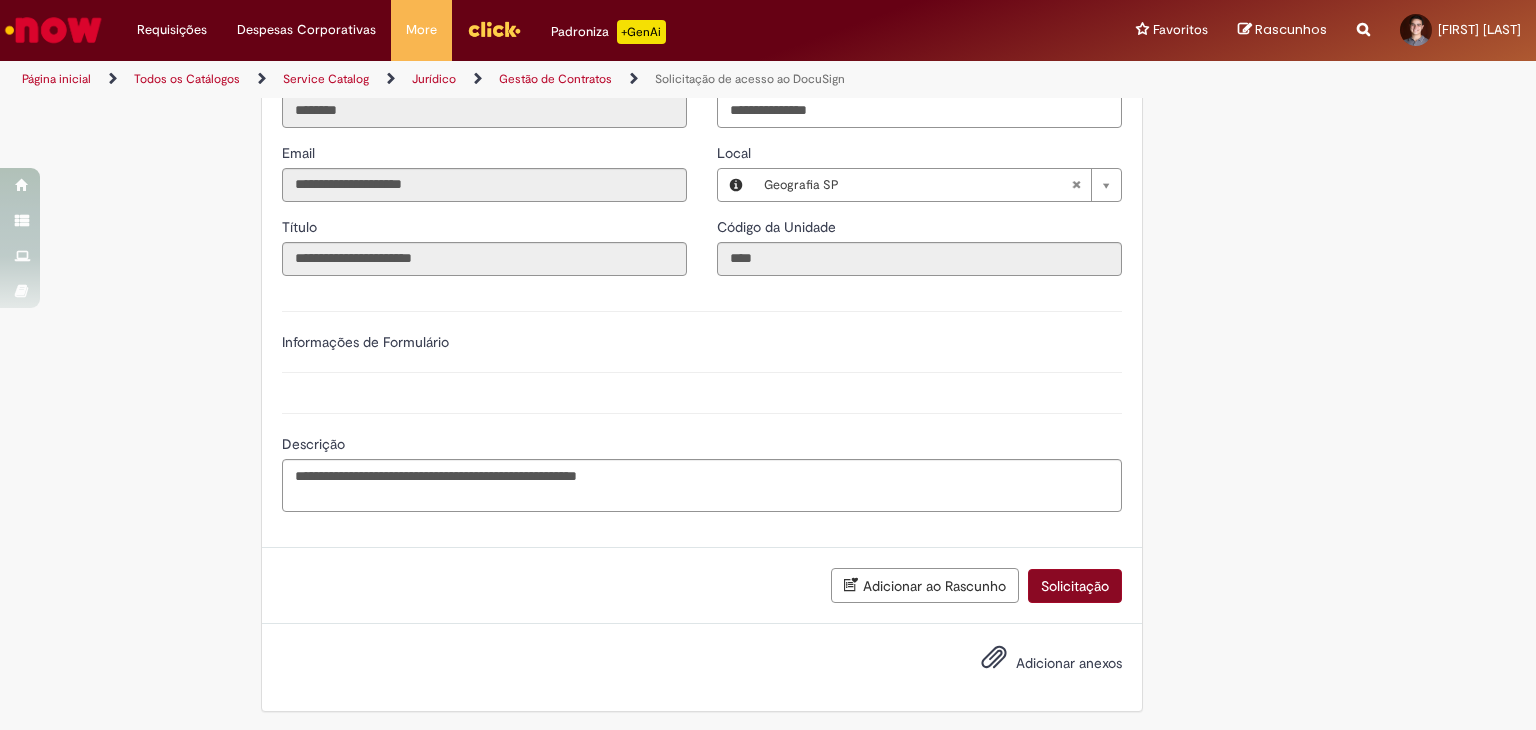 scroll, scrollTop: 352, scrollLeft: 0, axis: vertical 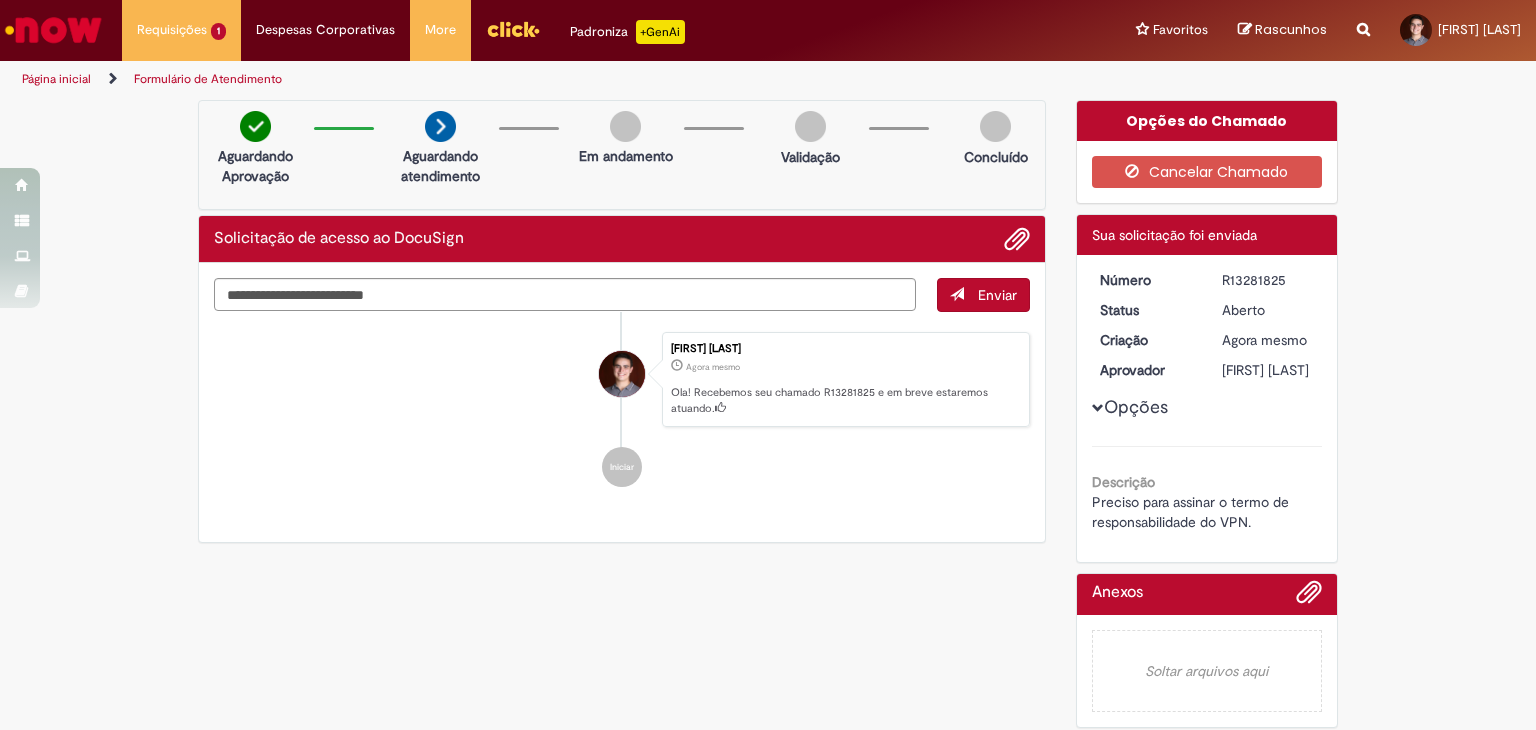 click on "[FIRST] [LAST] [LAST]" at bounding box center [1268, 370] 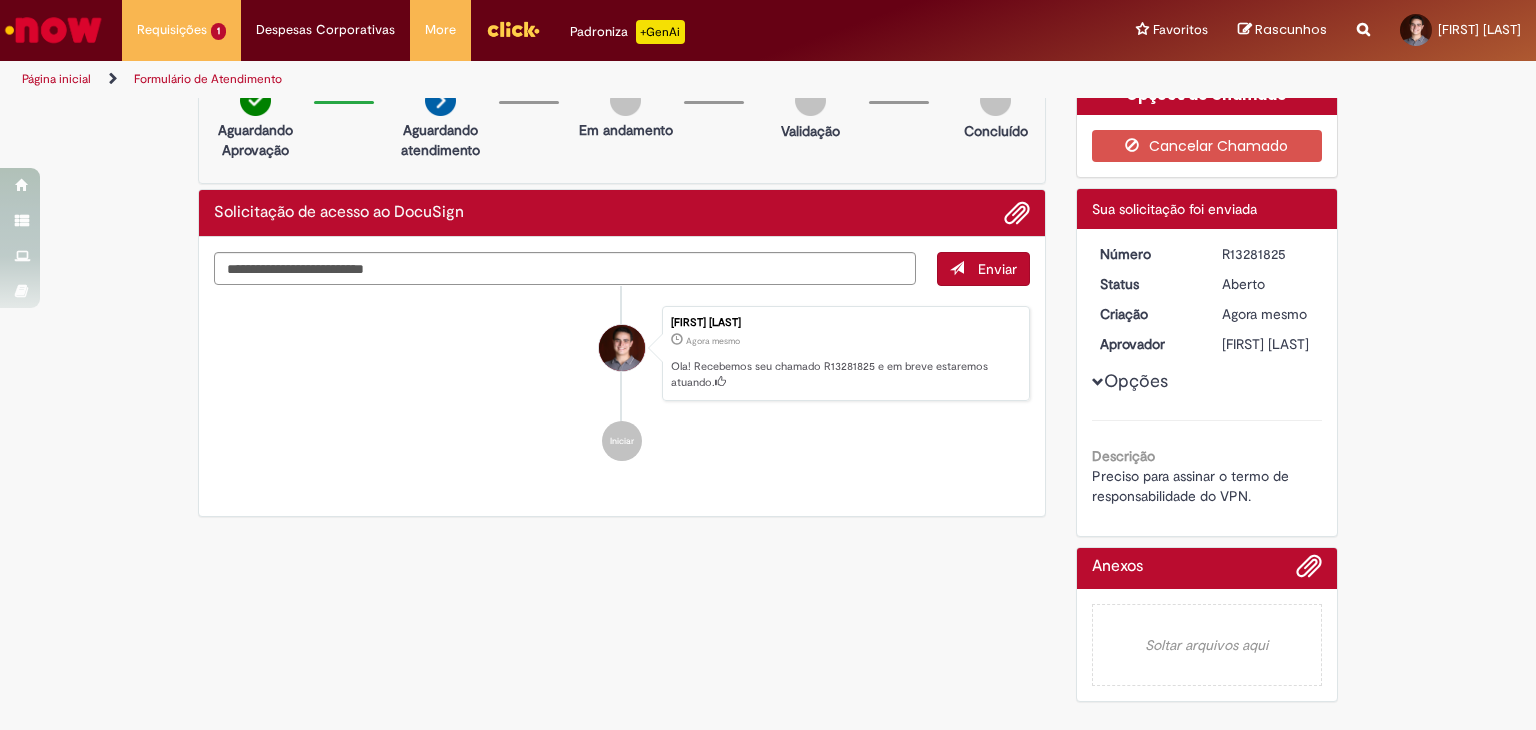 scroll, scrollTop: 46, scrollLeft: 0, axis: vertical 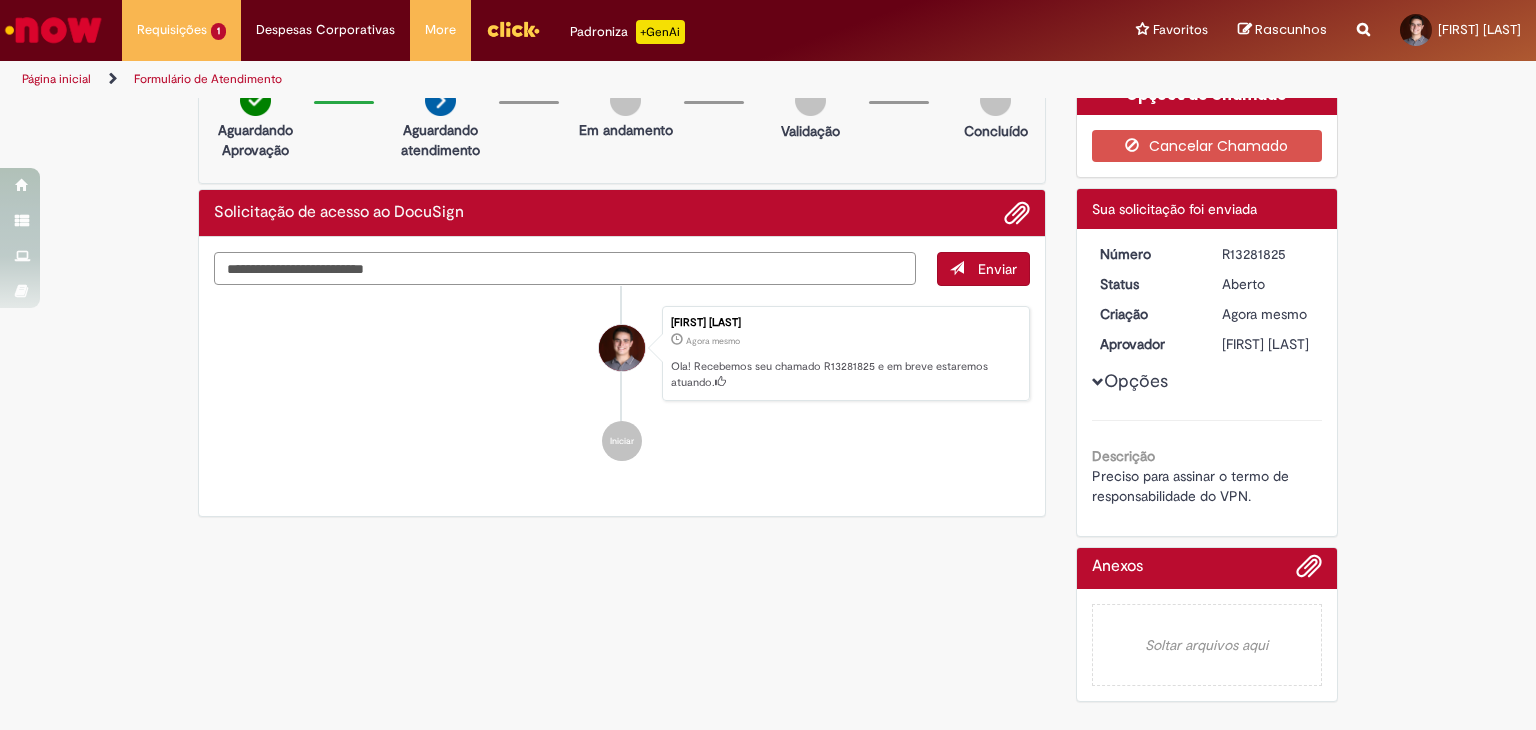 click at bounding box center (565, 269) 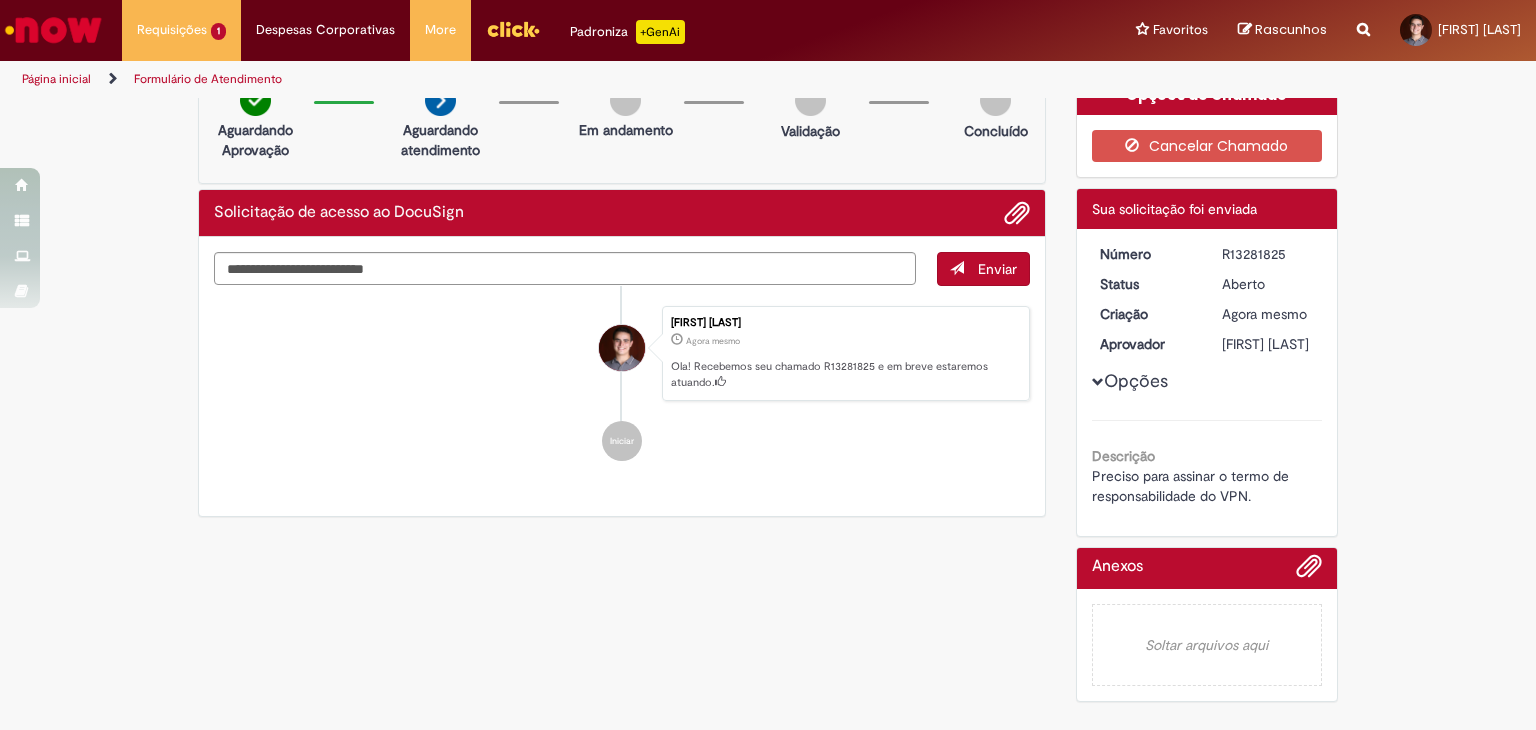 click on "Rodrigo Correa Buckup
Agora mesmo Agora mesmo
Ola! Recebemos seu chamado R13281825 e em breve estaremos atuando." at bounding box center [622, 354] 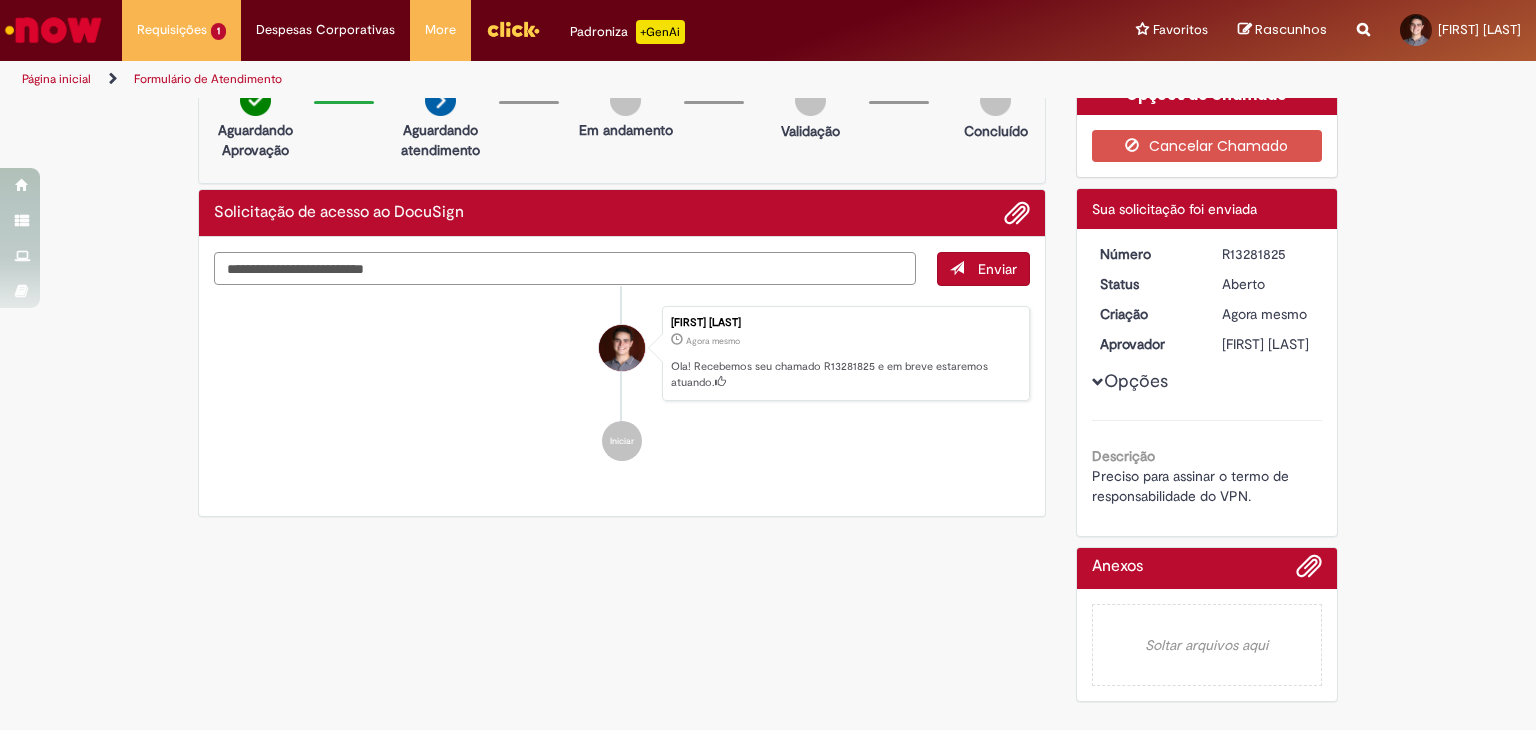 click at bounding box center [565, 269] 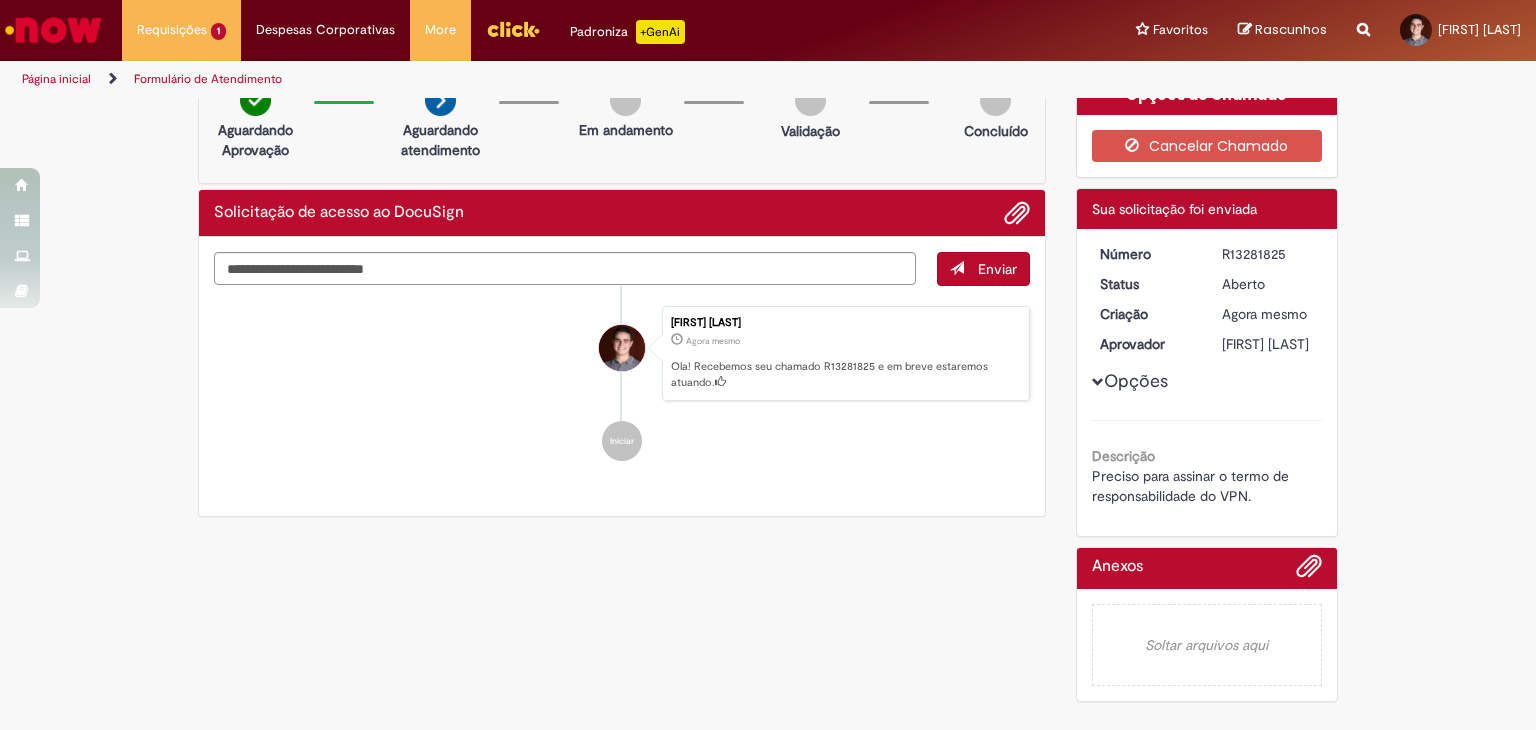 click on "Verificar Código de Barras
Aguardando Aprovação
Aguardando atendimento
Em andamento
Validação
Concluído
Solicitação de acesso ao DocuSign
Enviar
Rodrigo Correa Buckup
Agora mesmo Agora mesmo
Ola! Recebemos seu chamado R13281825 e em breve estaremos atuando.
Iniciar
Opções do Chamado" at bounding box center [768, 393] 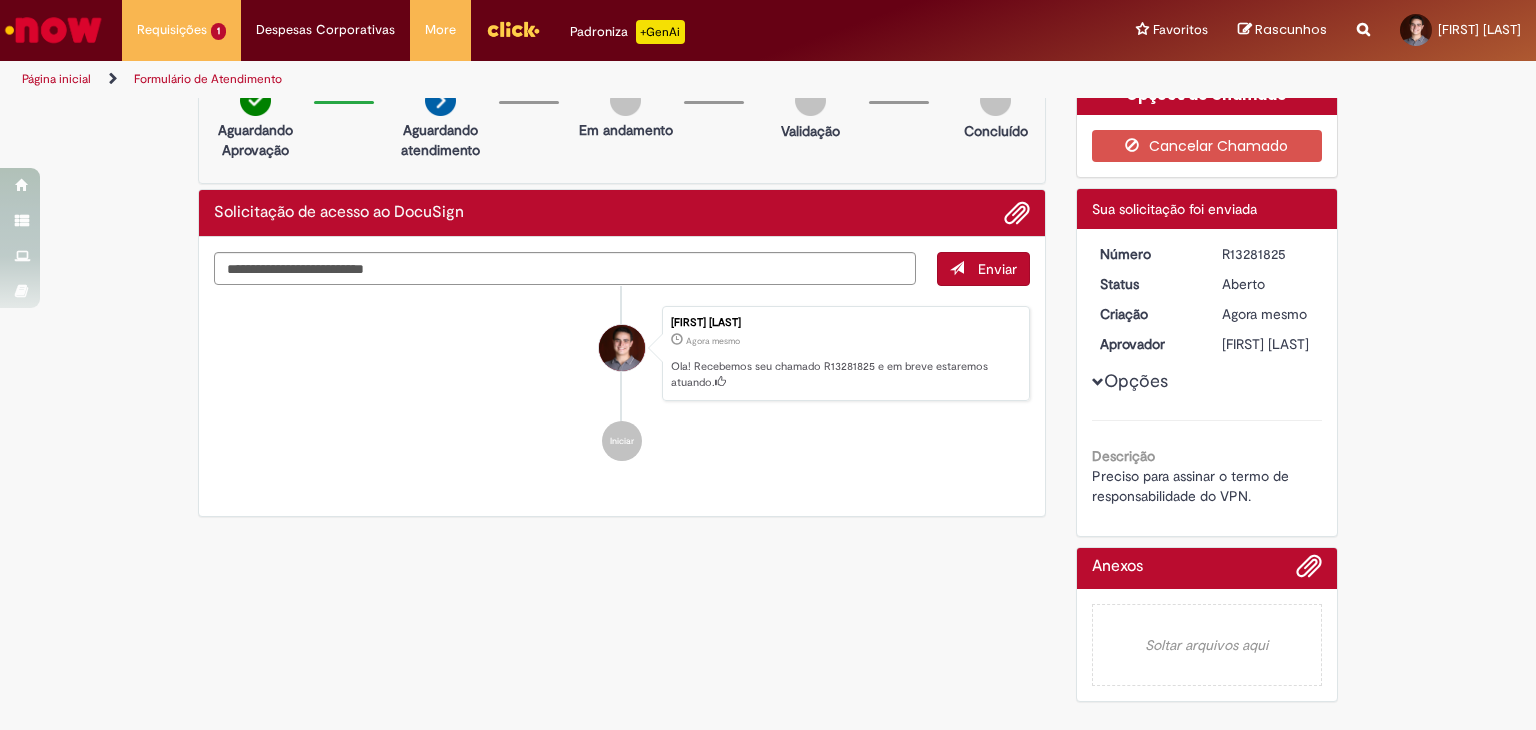 drag, startPoint x: 1218, startPoint y: 317, endPoint x: 1272, endPoint y: 362, distance: 70.292244 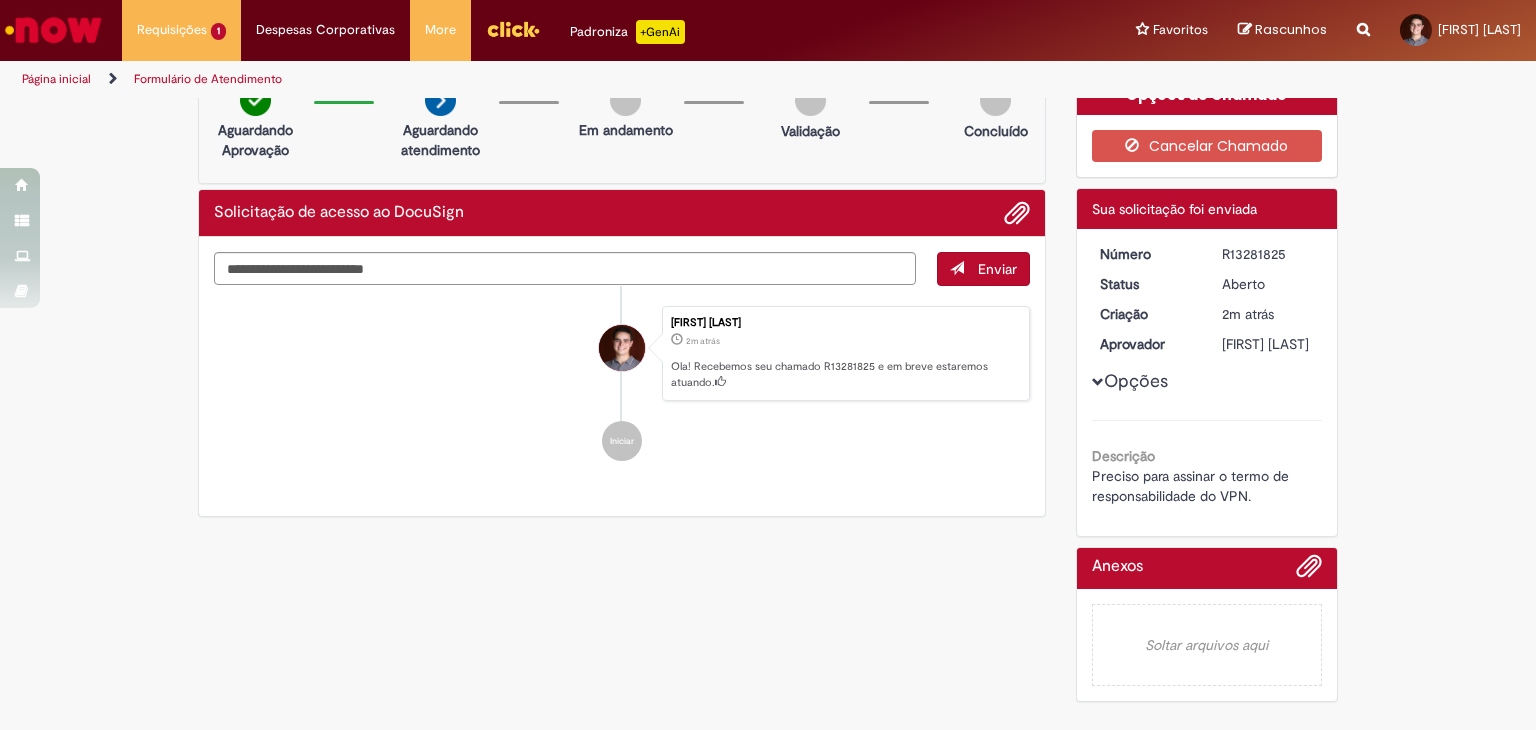 click on "Verificar Código de Barras
Aguardando Aprovação
Aguardando atendimento
Em andamento
Validação
Concluído
Solicitação de acesso ao DocuSign
Enviar
Rodrigo Correa Buckup
2m atrás 2 minutos atrás
Ola! Recebemos seu chamado R13281825 e em breve estaremos atuando.
Iniciar
Opções do Chamado" at bounding box center [768, 393] 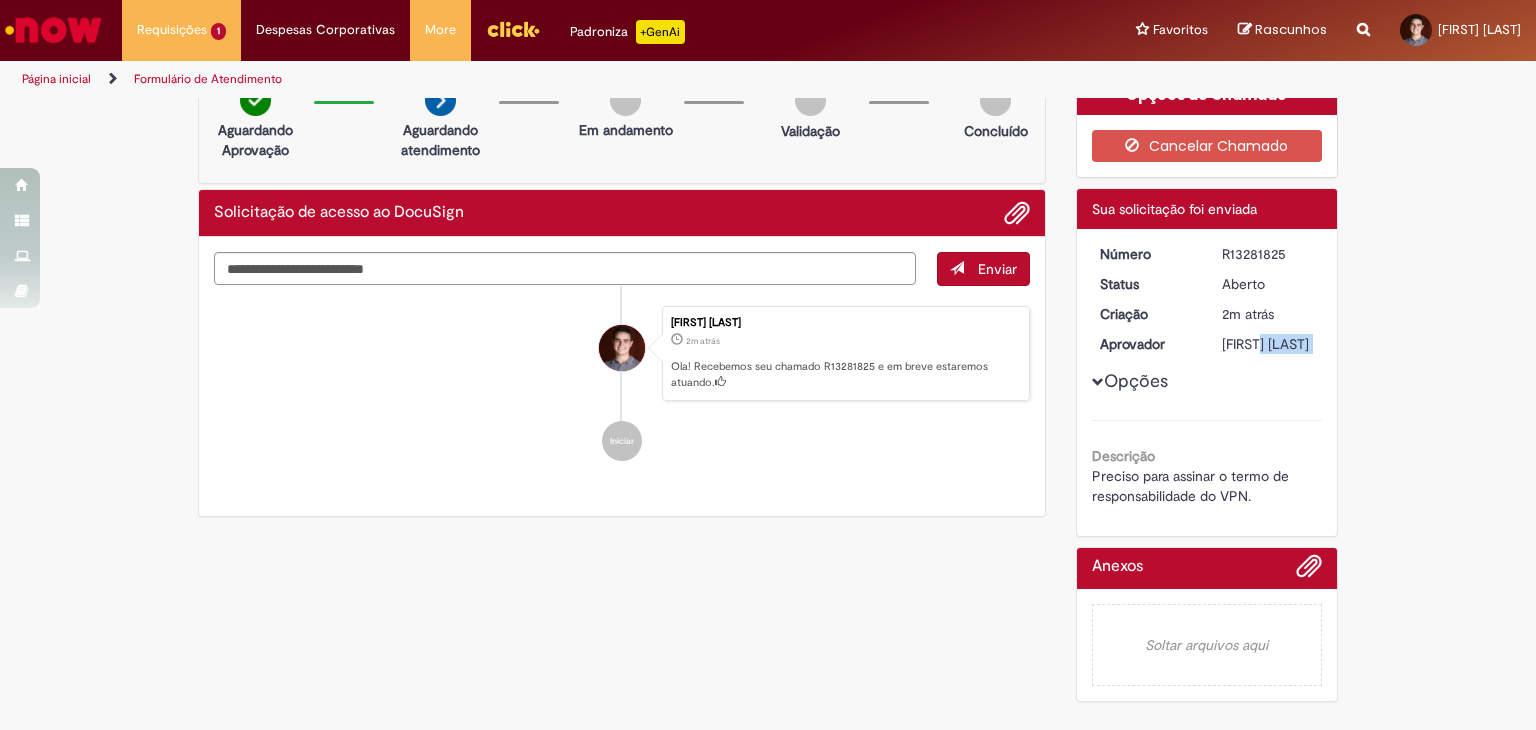 click on "[FIRST] [LAST] [LAST]" at bounding box center [1268, 344] 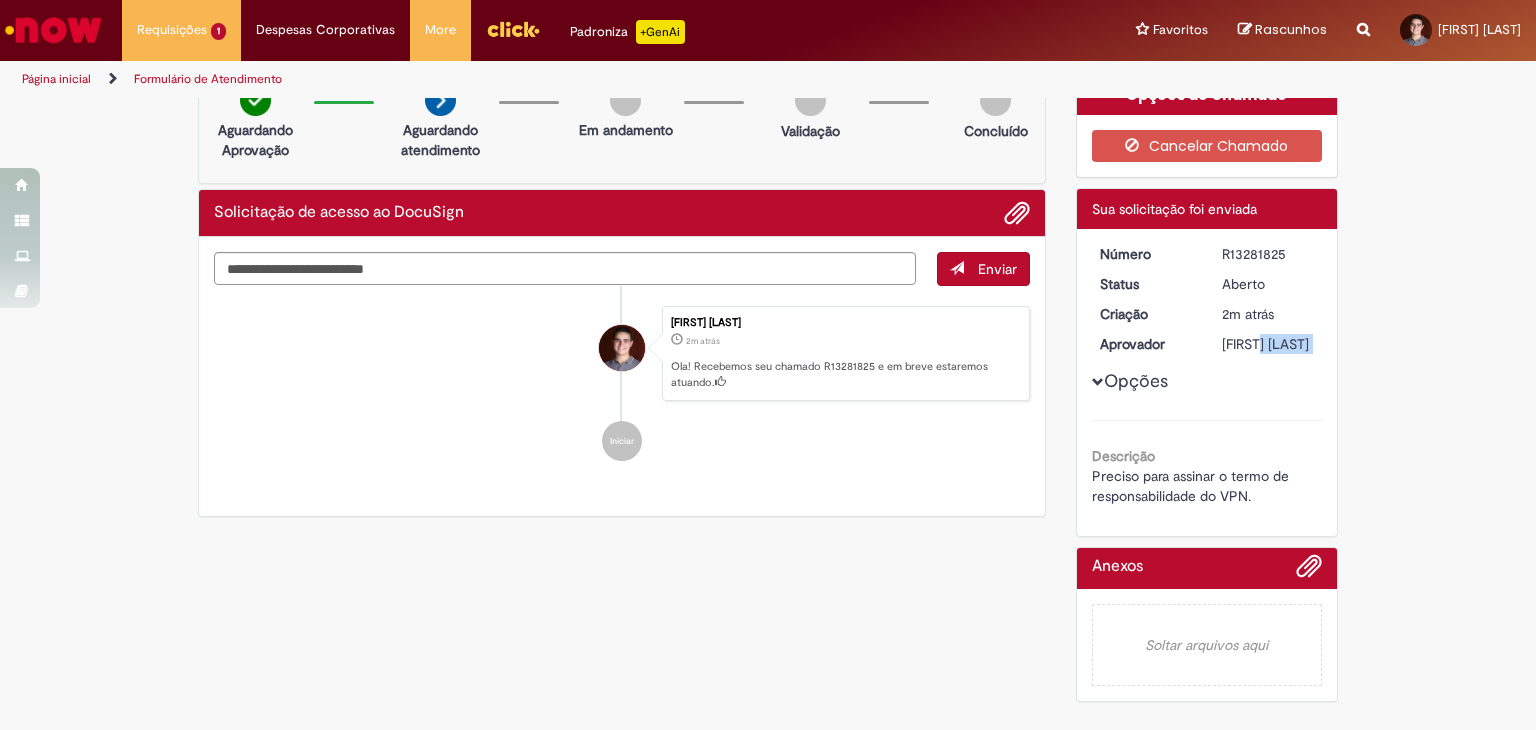 click on "Verificar Código de Barras
Aguardando Aprovação
Aguardando atendimento
Em andamento
Validação
Concluído
Solicitação de acesso ao DocuSign
Enviar
Rodrigo Correa Buckup
2m atrás 2 minutos atrás
Ola! Recebemos seu chamado R13281825 e em breve estaremos atuando.
Iniciar
Opções do Chamado" at bounding box center (768, 393) 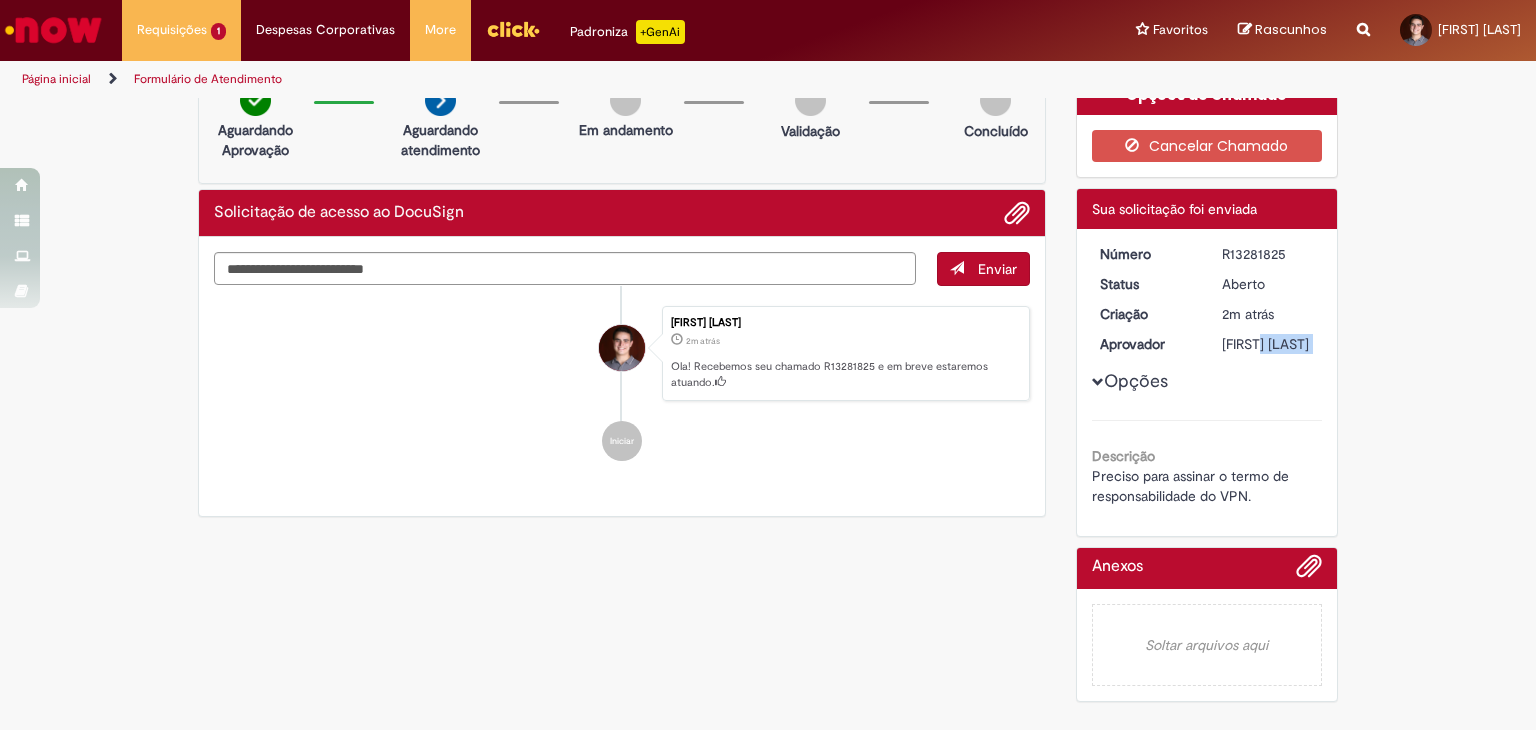 drag, startPoint x: 1207, startPoint y: 326, endPoint x: 1253, endPoint y: 379, distance: 70.178345 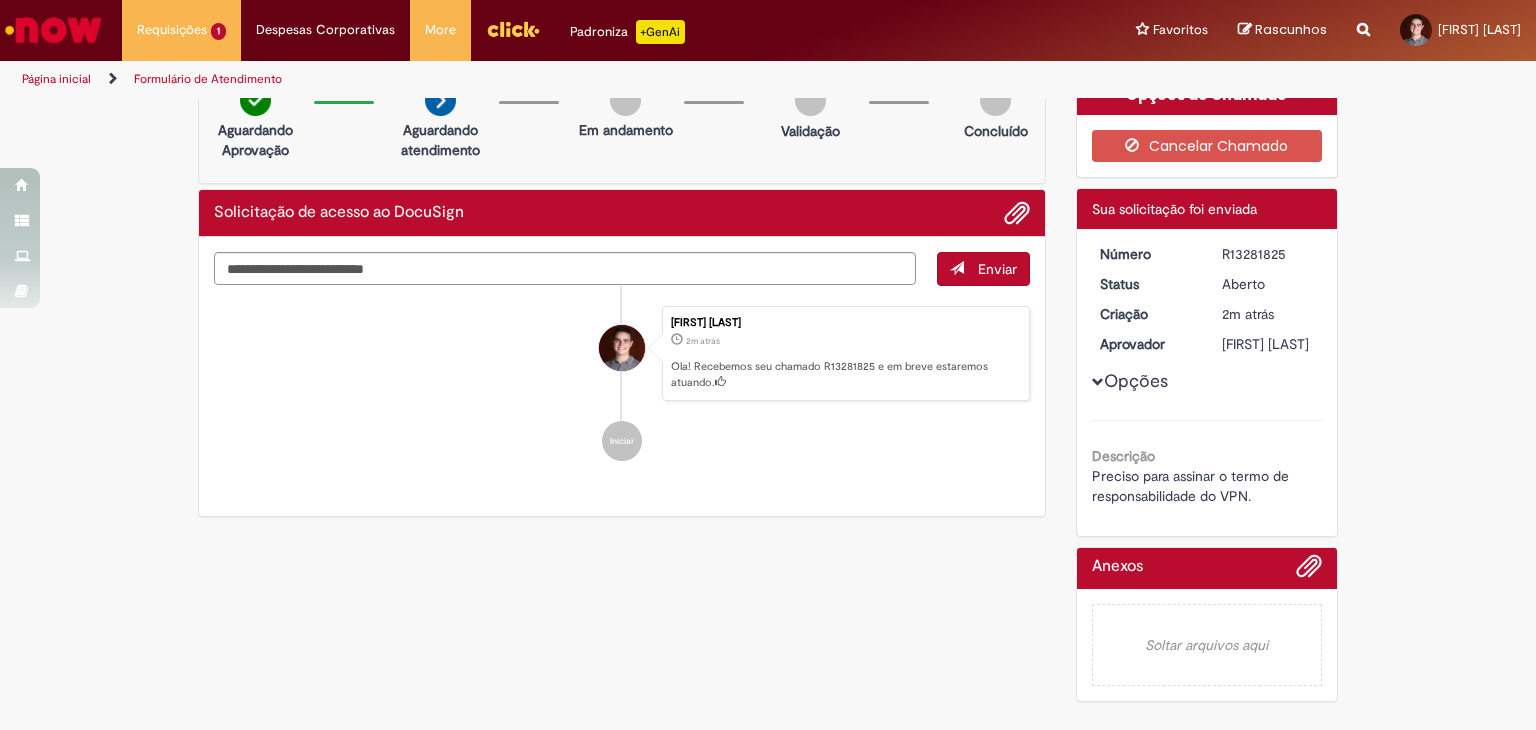 click on "[FIRST] [LAST] [LAST]" at bounding box center (1268, 344) 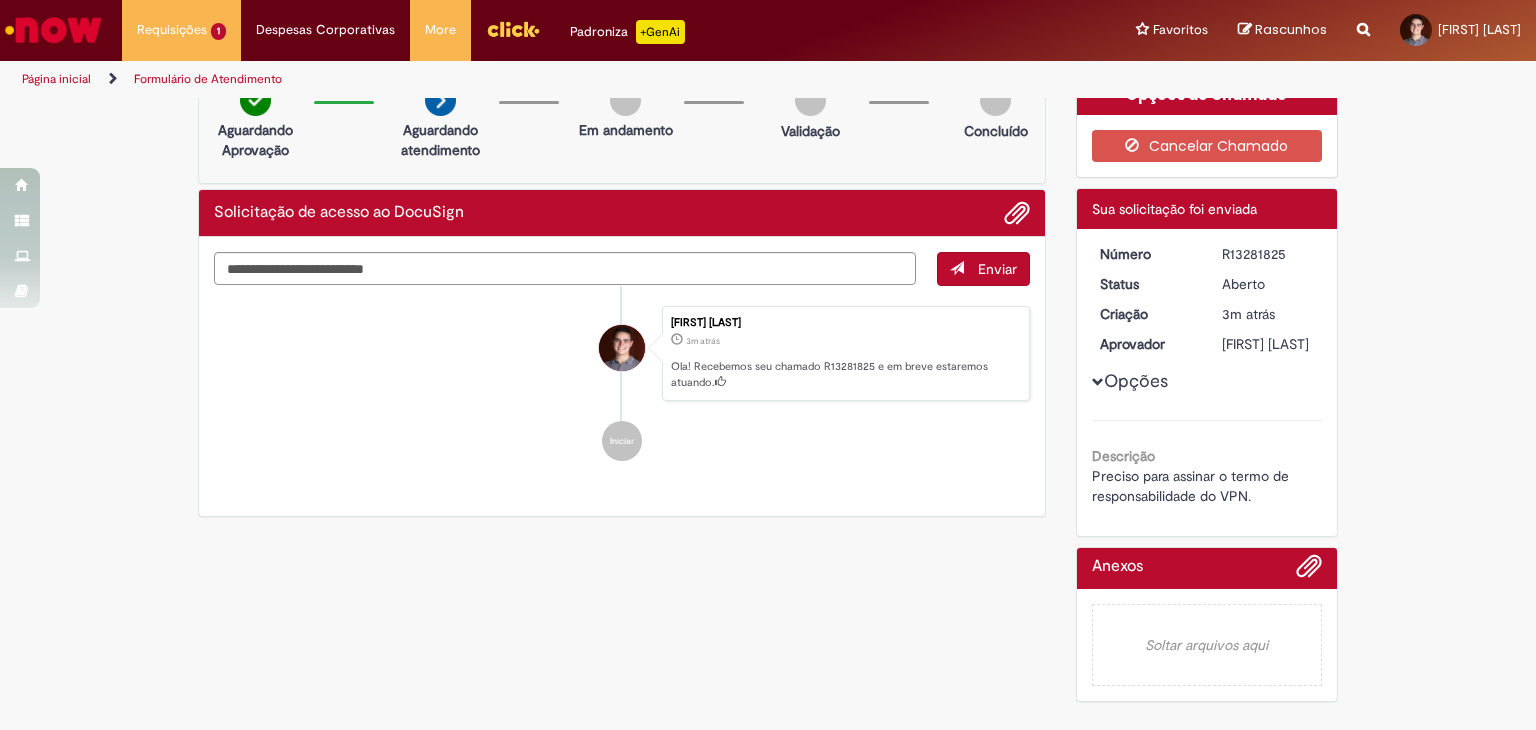drag, startPoint x: 1276, startPoint y: 363, endPoint x: 1200, endPoint y: 326, distance: 84.5281 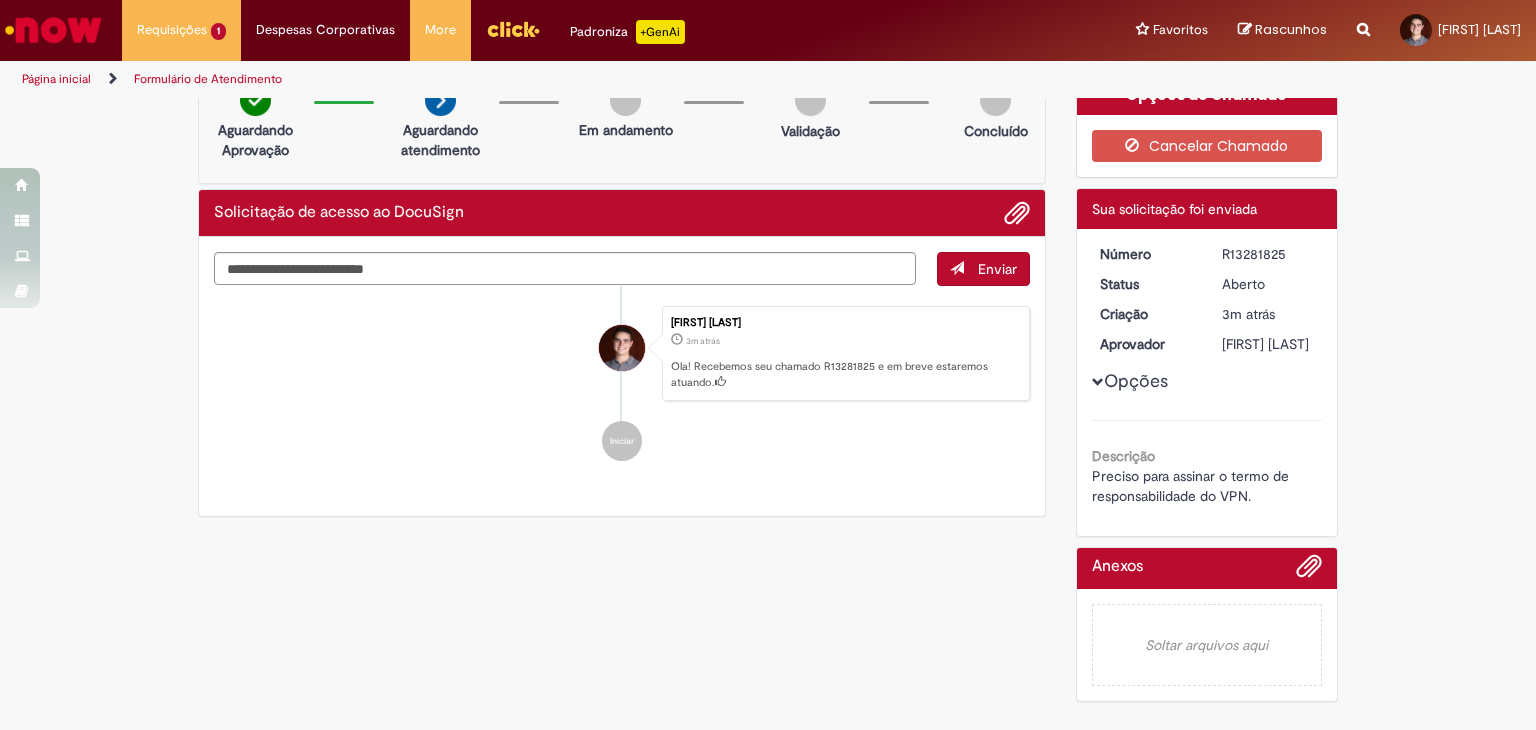 copy on "[FIRST] [LAST] [LAST]" 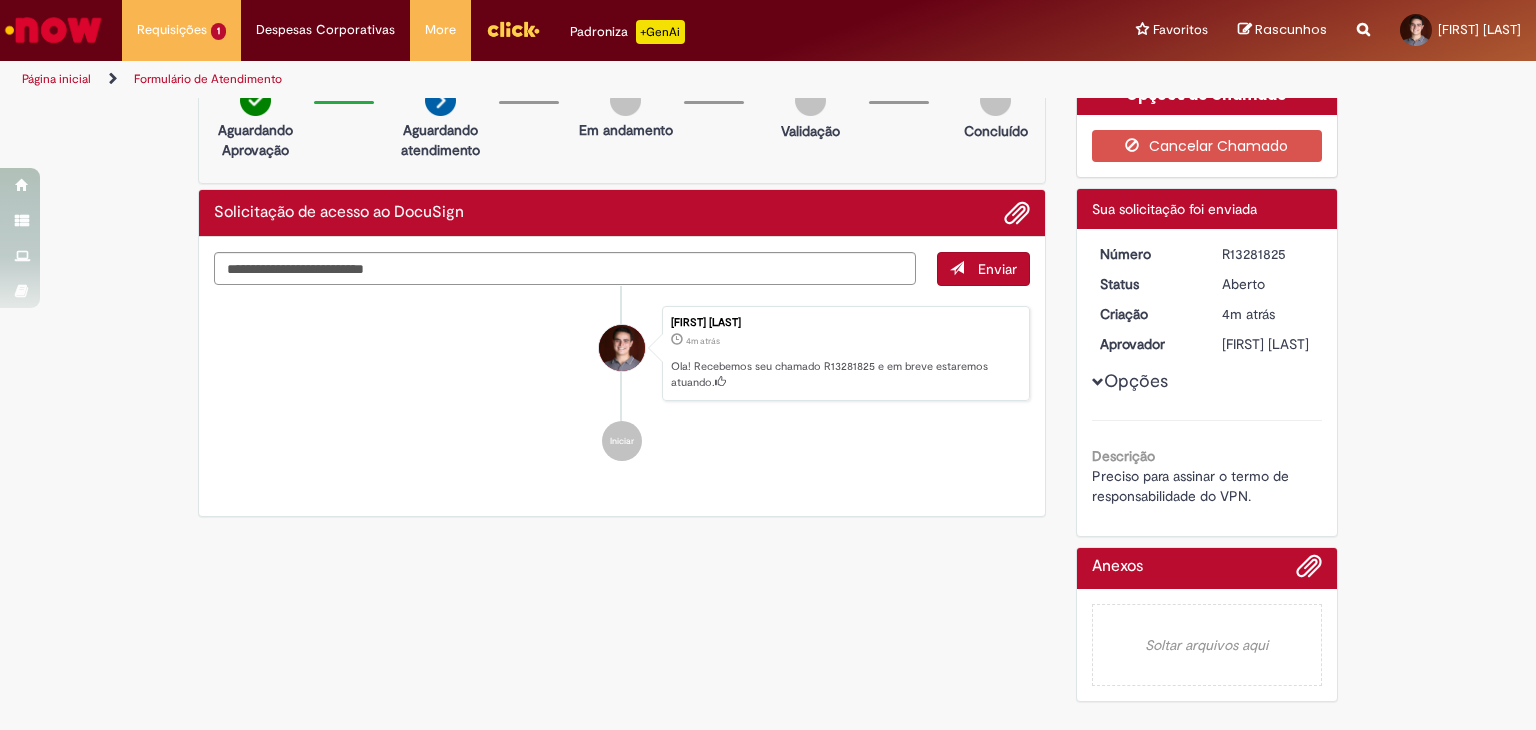 click on "Opções
Descrição
Preciso para assinar o termo de responsabilidade do VPN." at bounding box center (1207, 375) 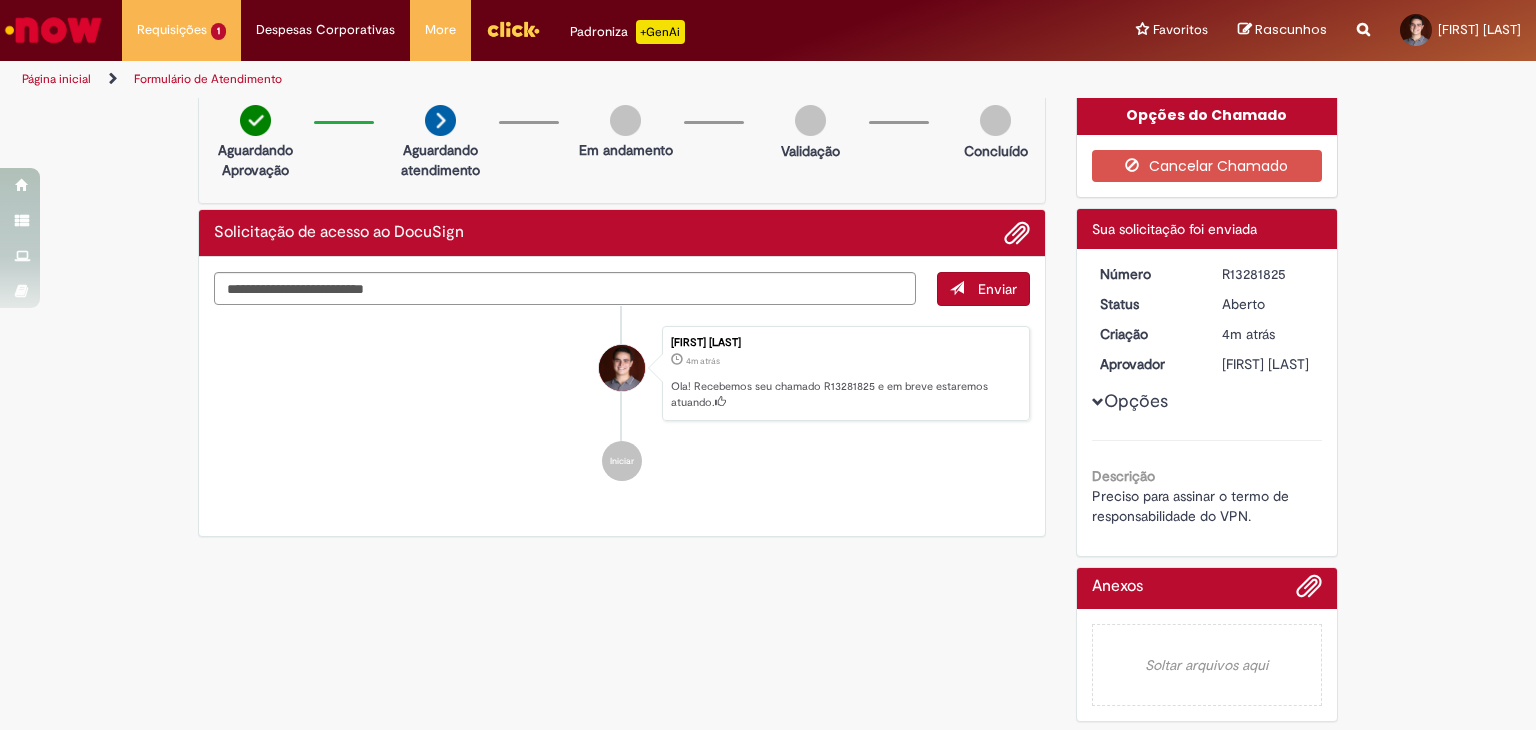 scroll, scrollTop: 0, scrollLeft: 0, axis: both 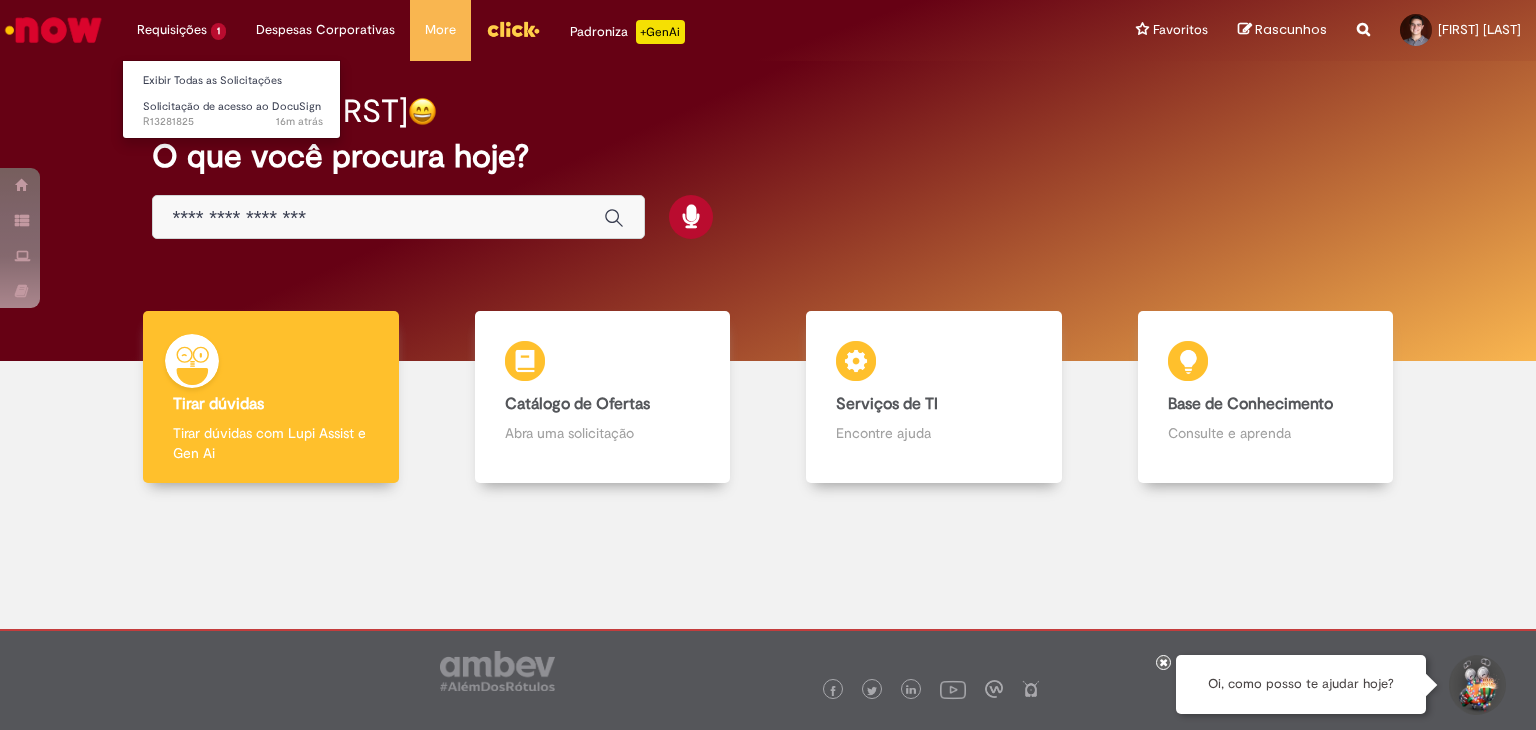 click on "Requisições   1
Exibir Todas as Solicitações
Solicitação de acesso ao DocuSign
16m atrás 16 minutos atrás  R13281825" at bounding box center [181, 30] 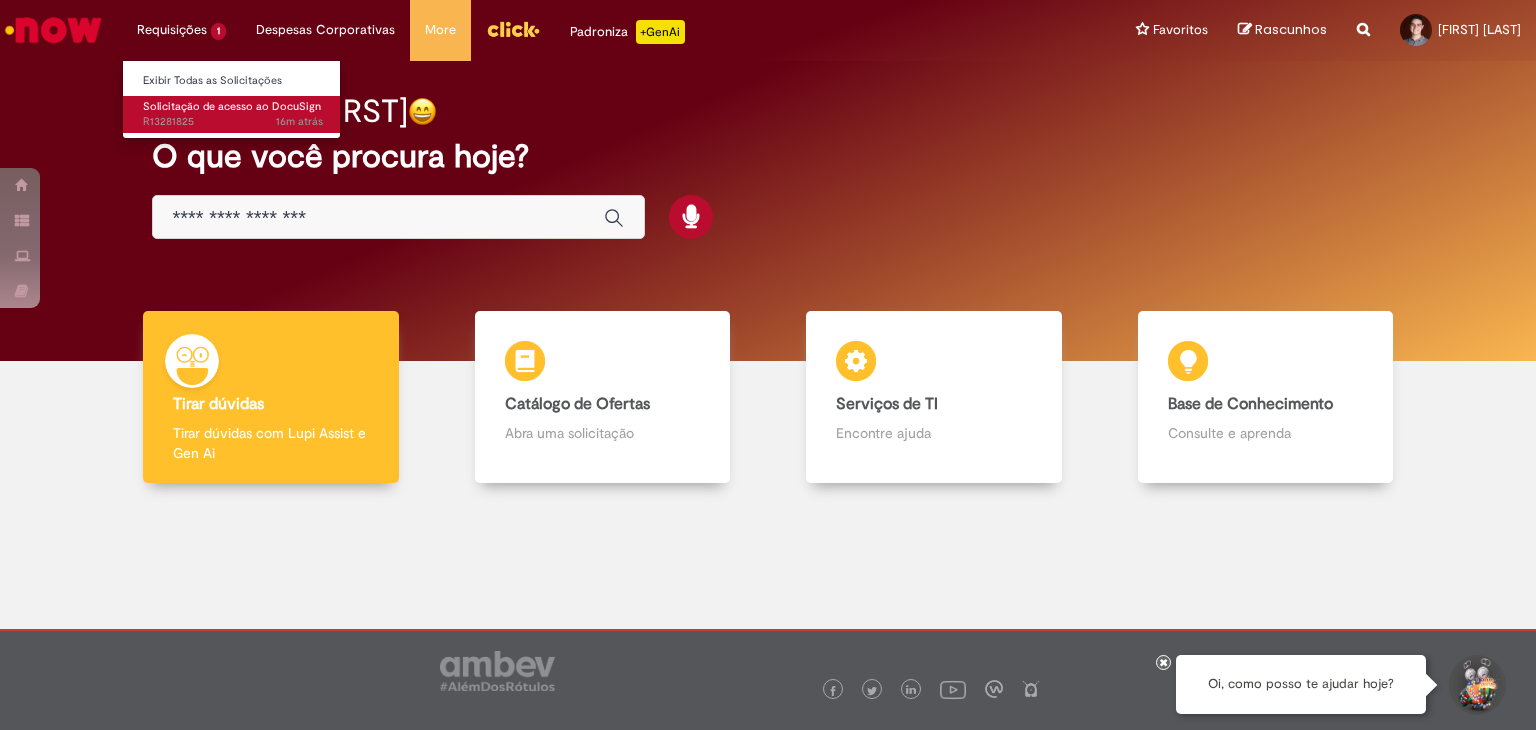 click on "16m atrás 16 minutos atrás  R13281825" at bounding box center (233, 122) 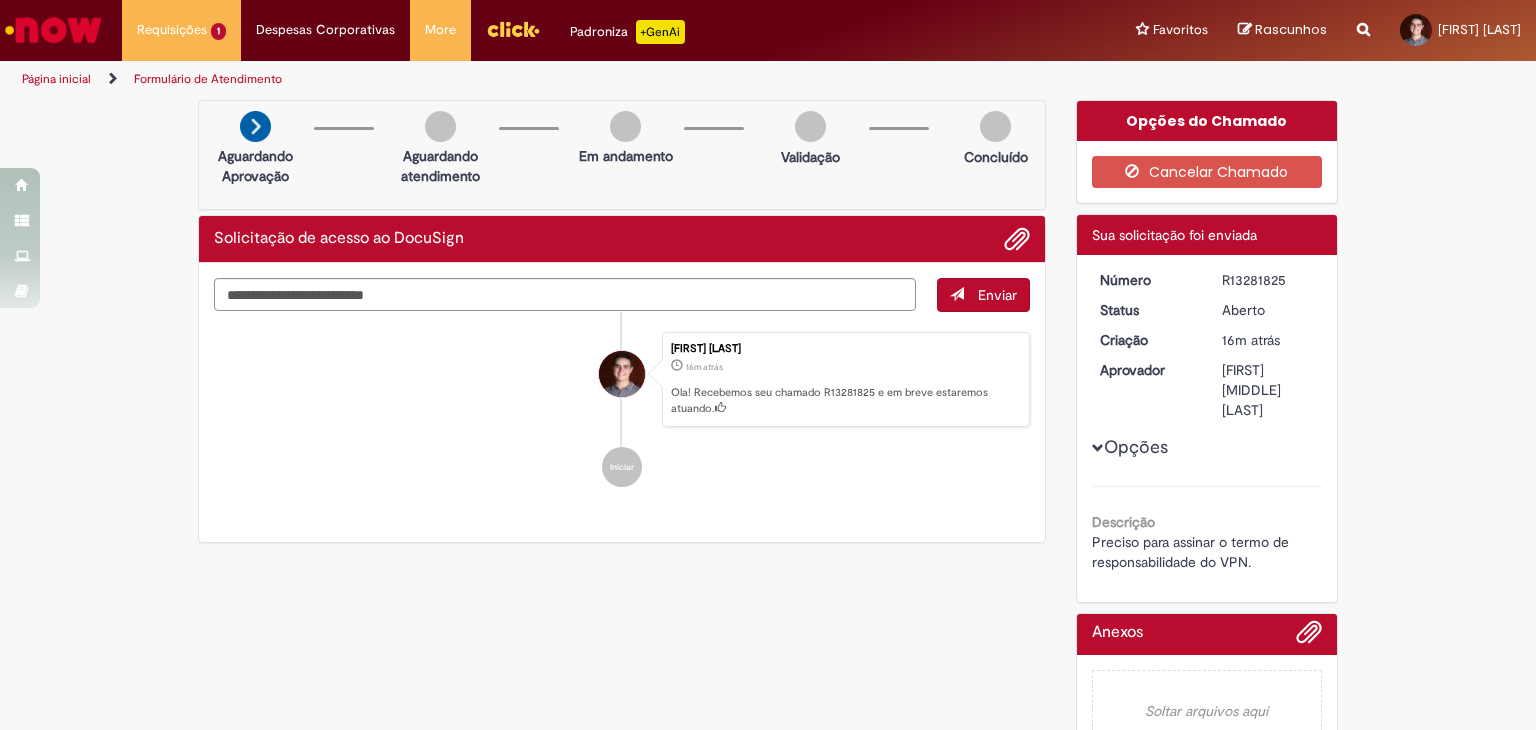 click on "Verificar Código de Barras
Aguardando Aprovação
Aguardando atendimento
Em andamento
Validação
Concluído
Solicitação de acesso ao DocuSign
Enviar
Rodrigo Correa Buckup
16m atrás 16 minutos atrás
Ola! Recebemos seu chamado R13281825 e em breve estaremos atuando.
Iniciar
Opções do Chamado" at bounding box center (768, 439) 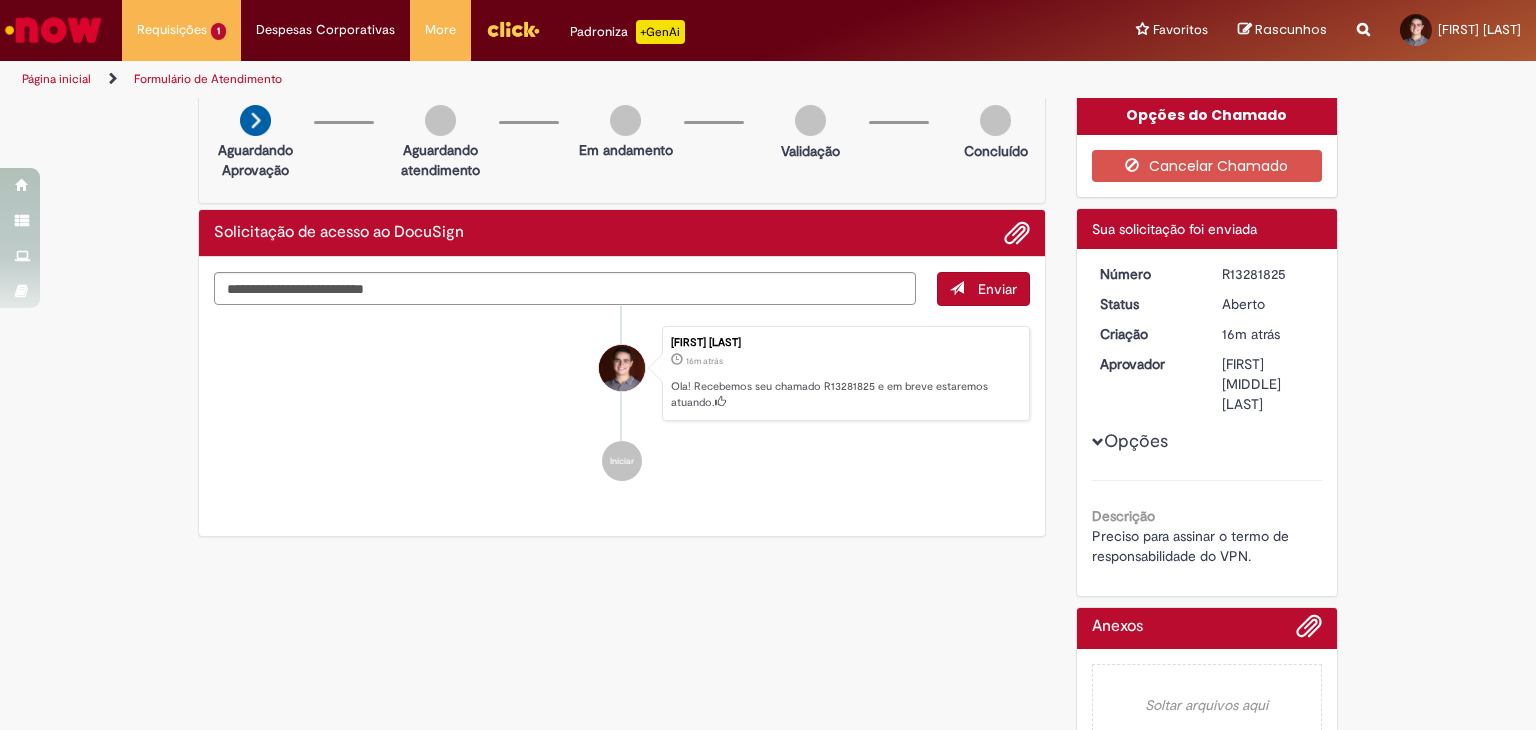 scroll, scrollTop: 0, scrollLeft: 0, axis: both 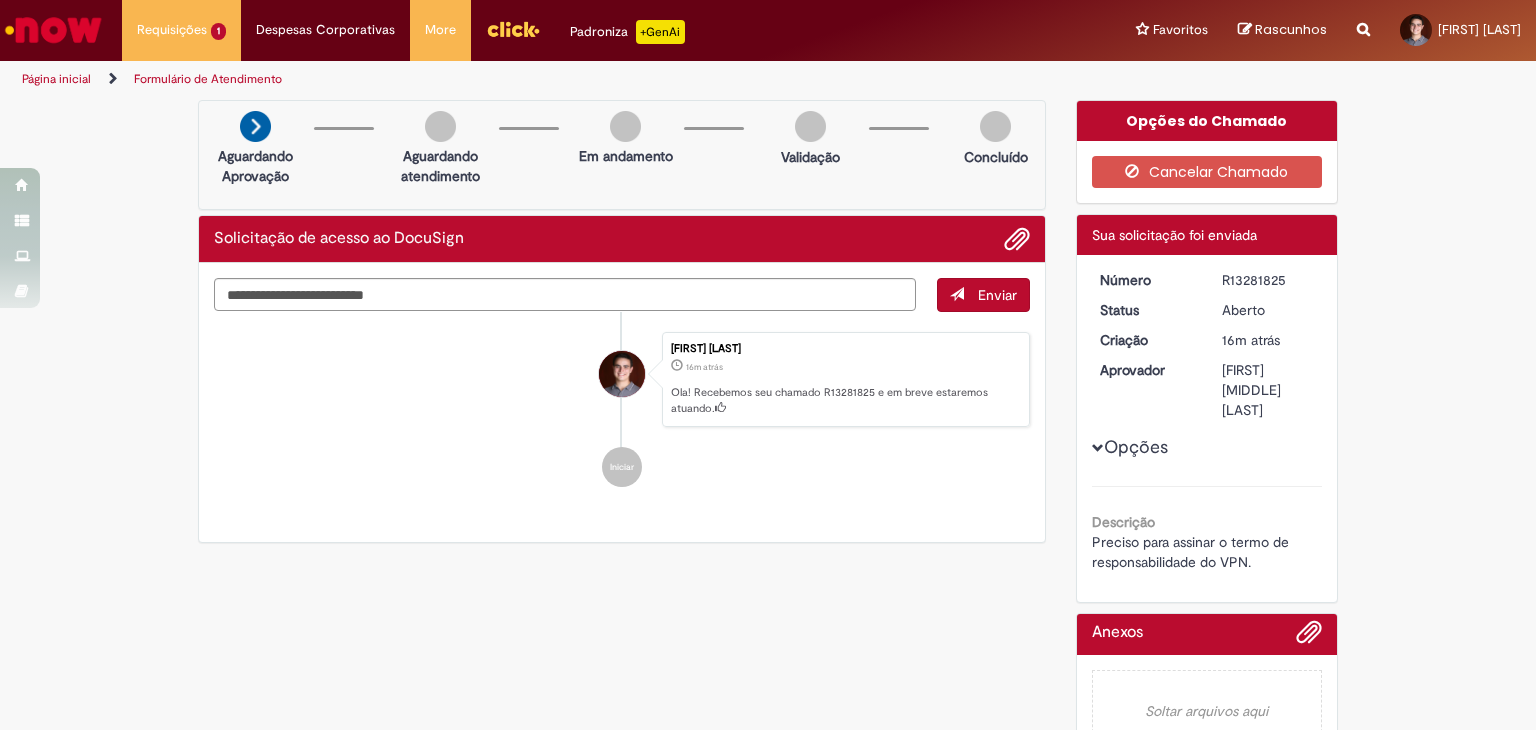 click on "Formulário de Atendimento" at bounding box center [208, 79] 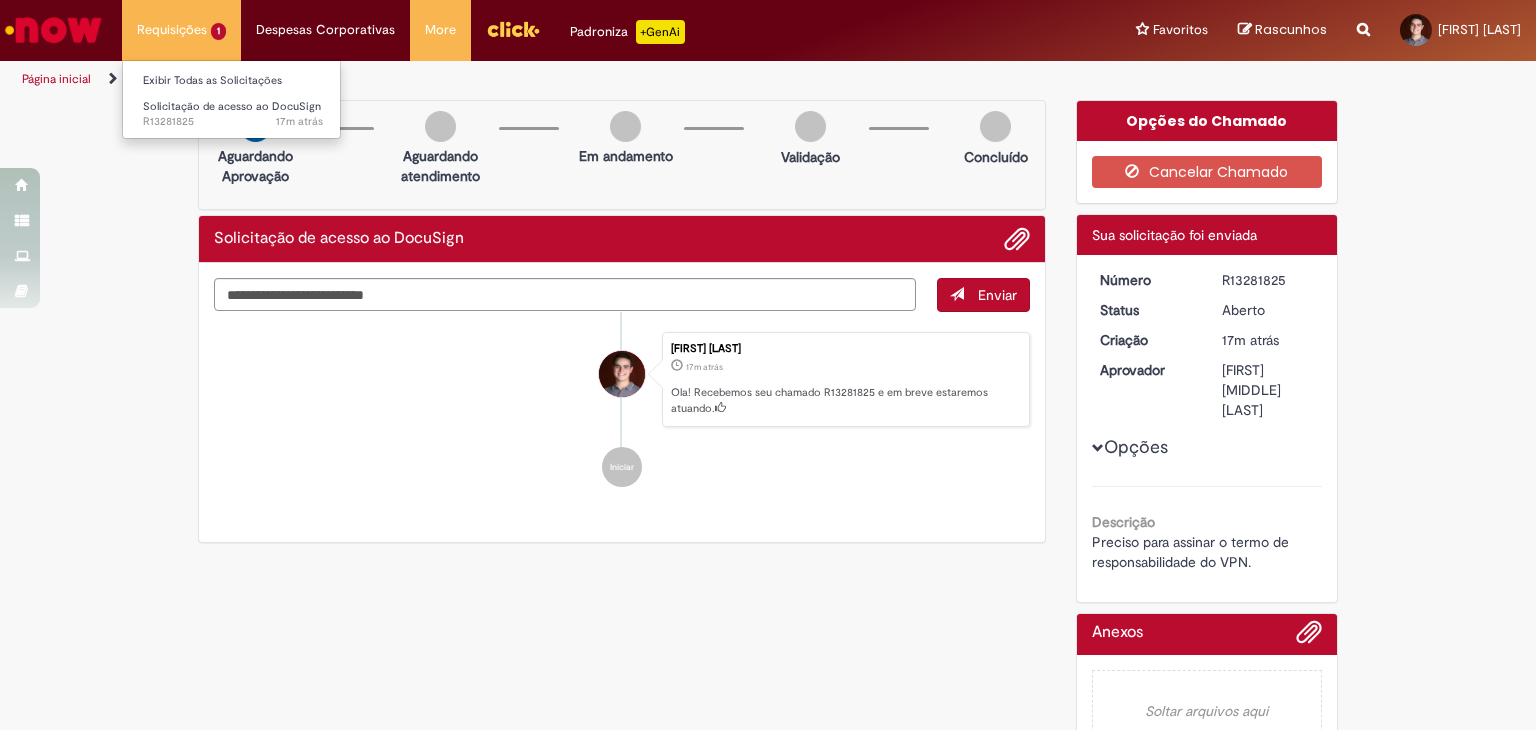 click on "Requisições   1
Exibir Todas as Solicitações
Solicitação de acesso ao DocuSign
17m atrás 17 minutos atrás  R13281825" at bounding box center (181, 30) 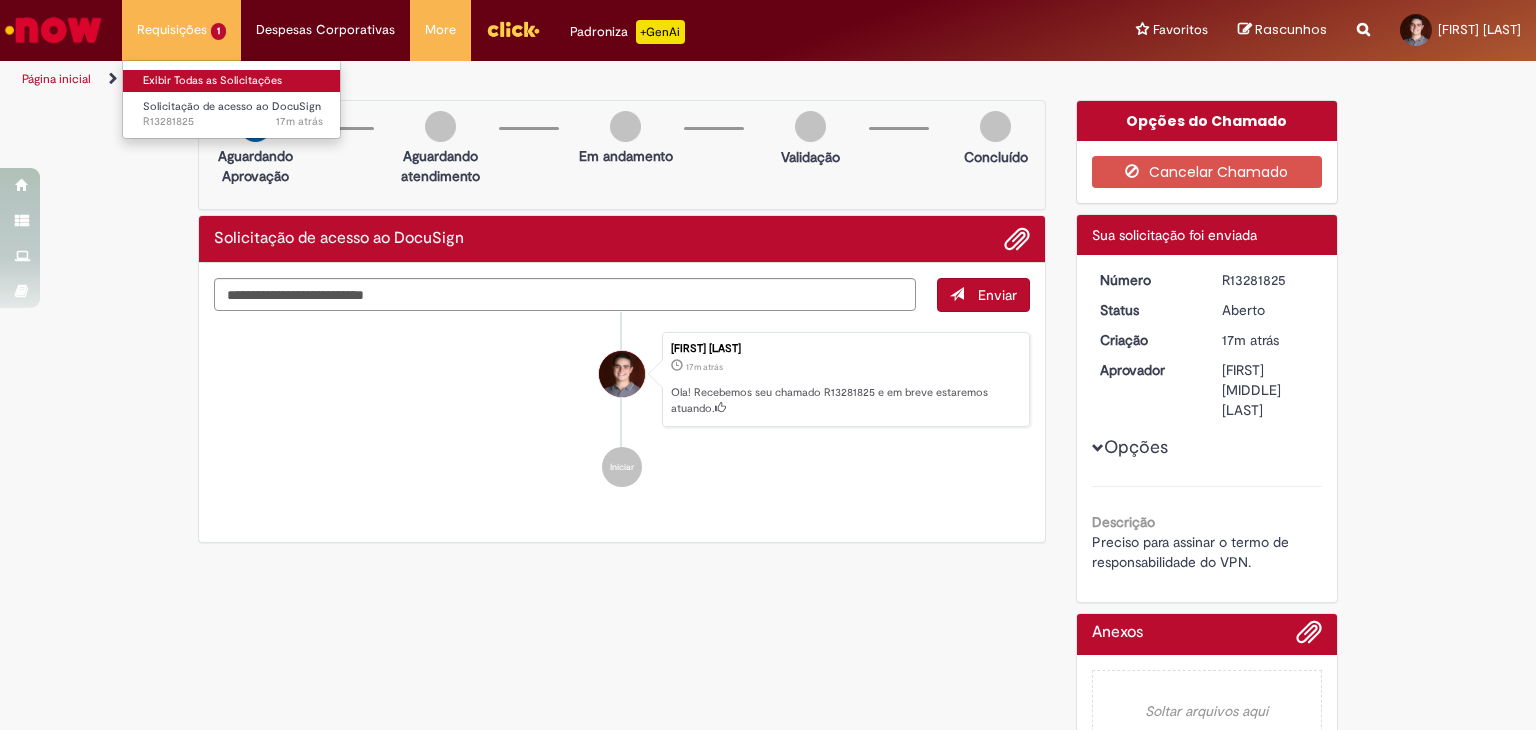 click on "Exibir Todas as Solicitações" at bounding box center [233, 81] 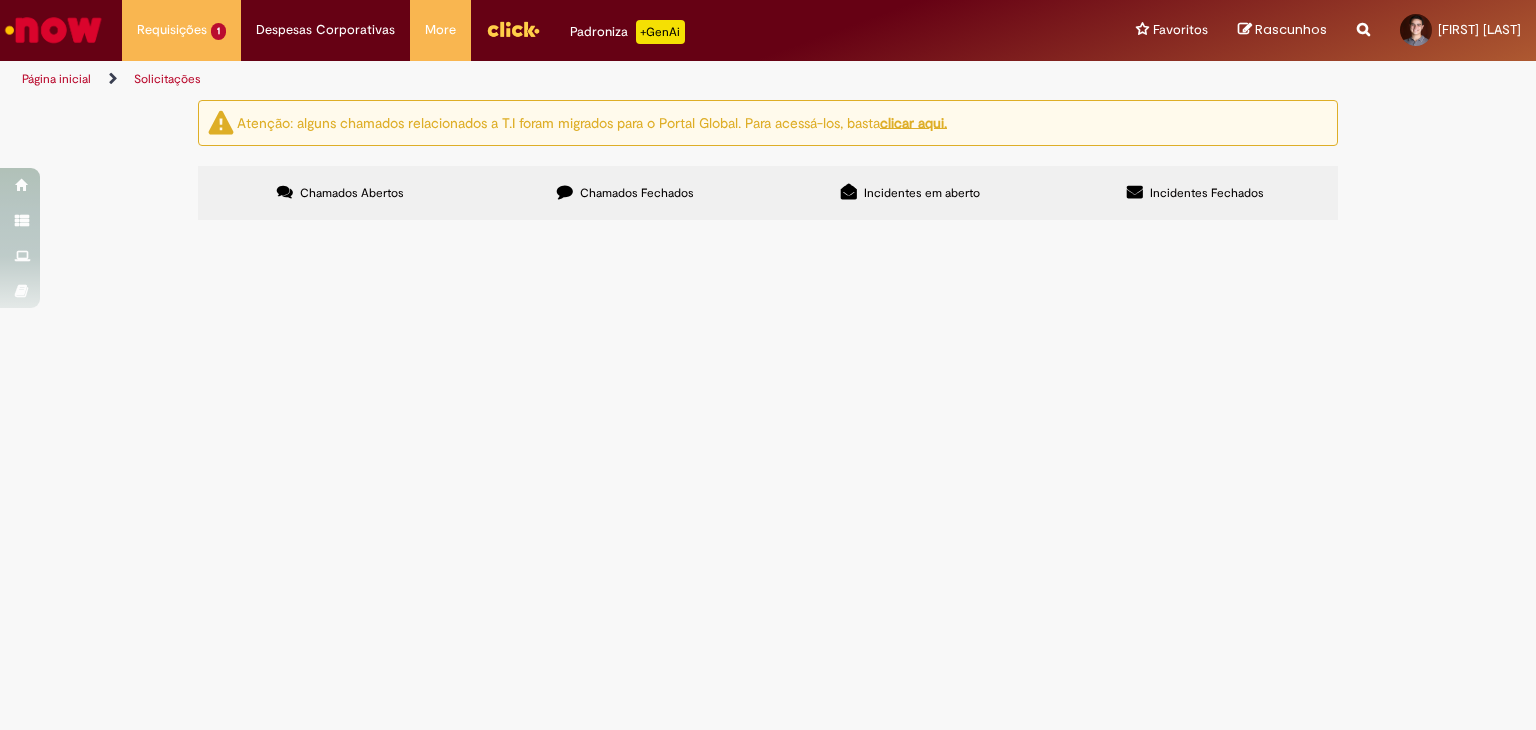 click on "Chamados Fechados" at bounding box center [625, 193] 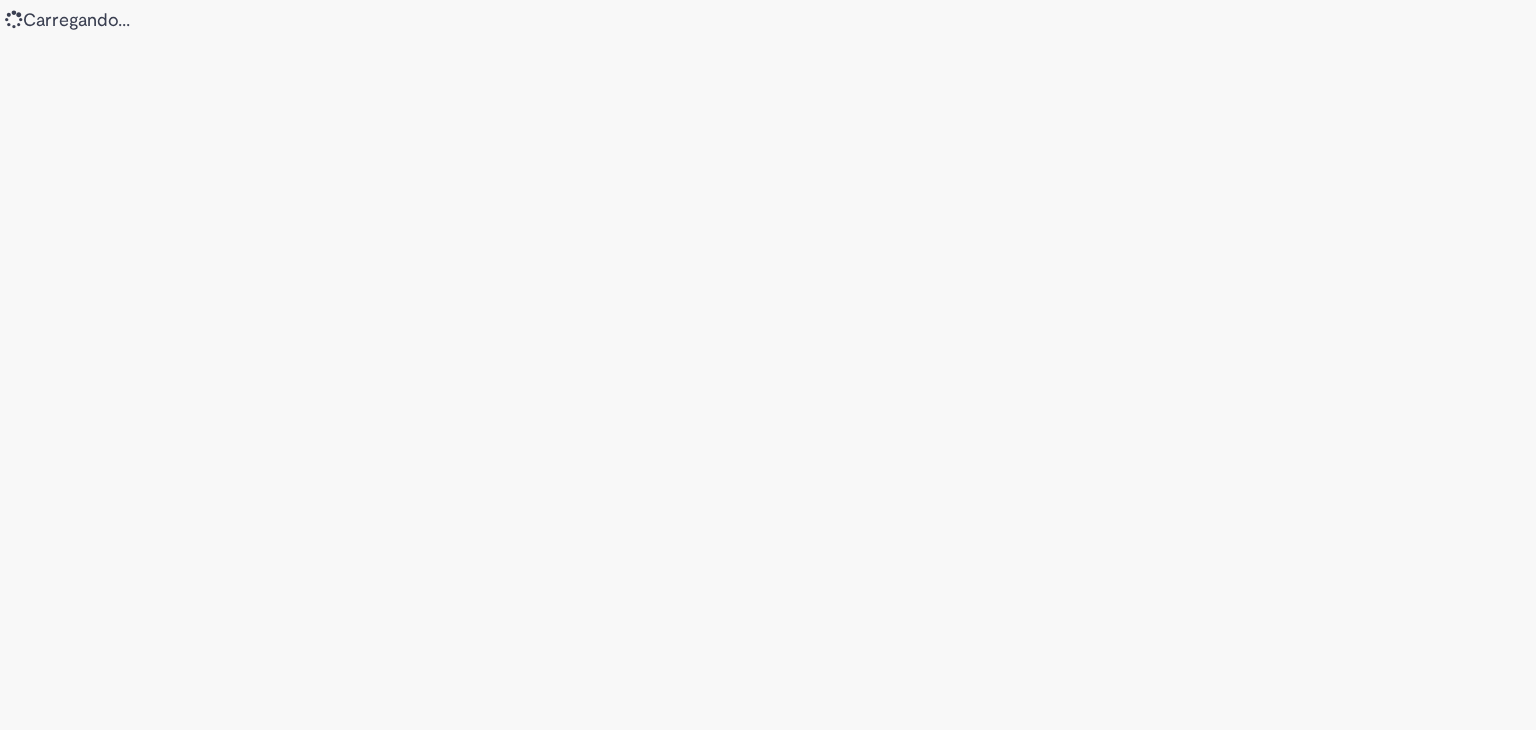 scroll, scrollTop: 0, scrollLeft: 0, axis: both 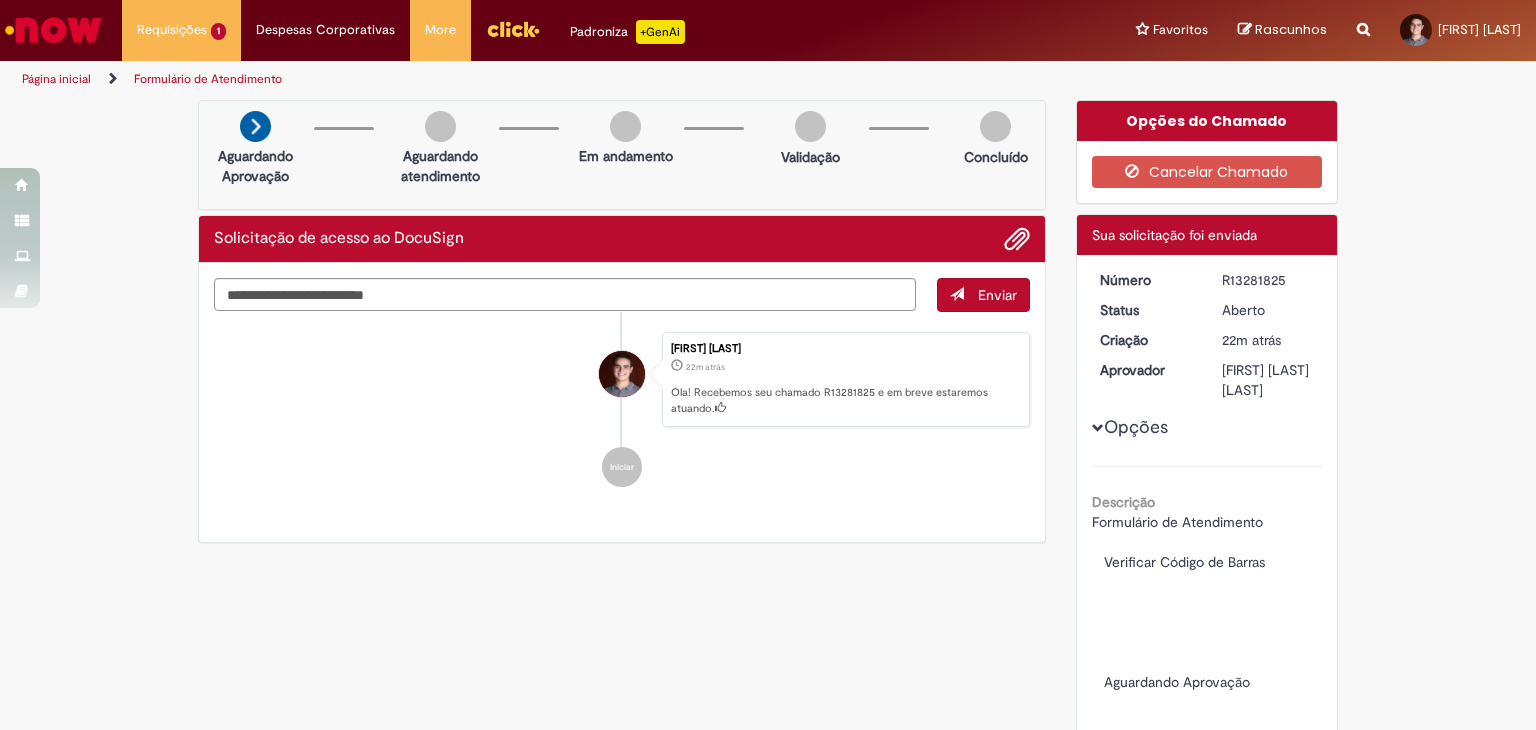 click on "Aguardando atendimento" at bounding box center (440, 166) 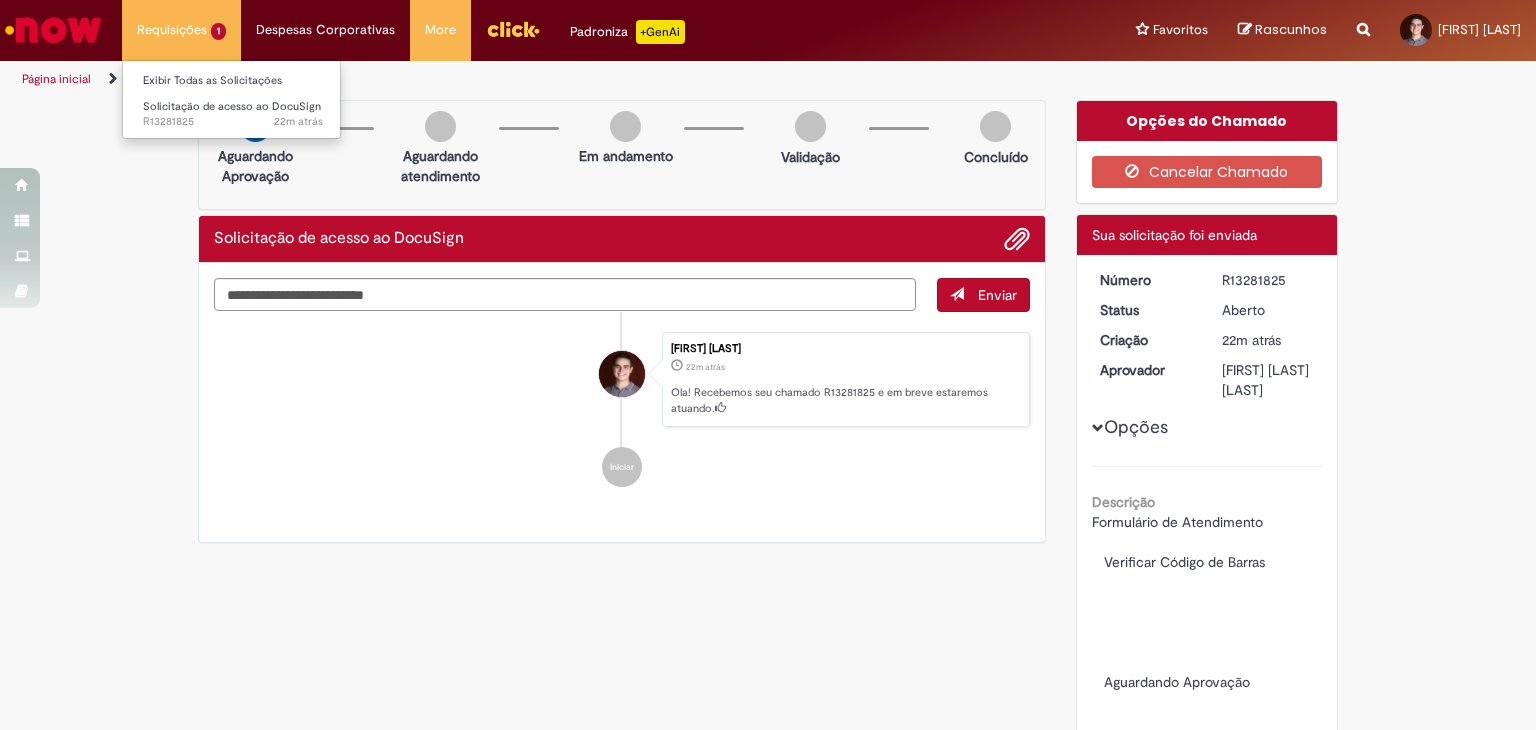 click on "Requisições   1
Exibir Todas as Solicitações
Solicitação de acesso ao DocuSign
22m atrás 22 minutos atrás  R13281825" at bounding box center [181, 30] 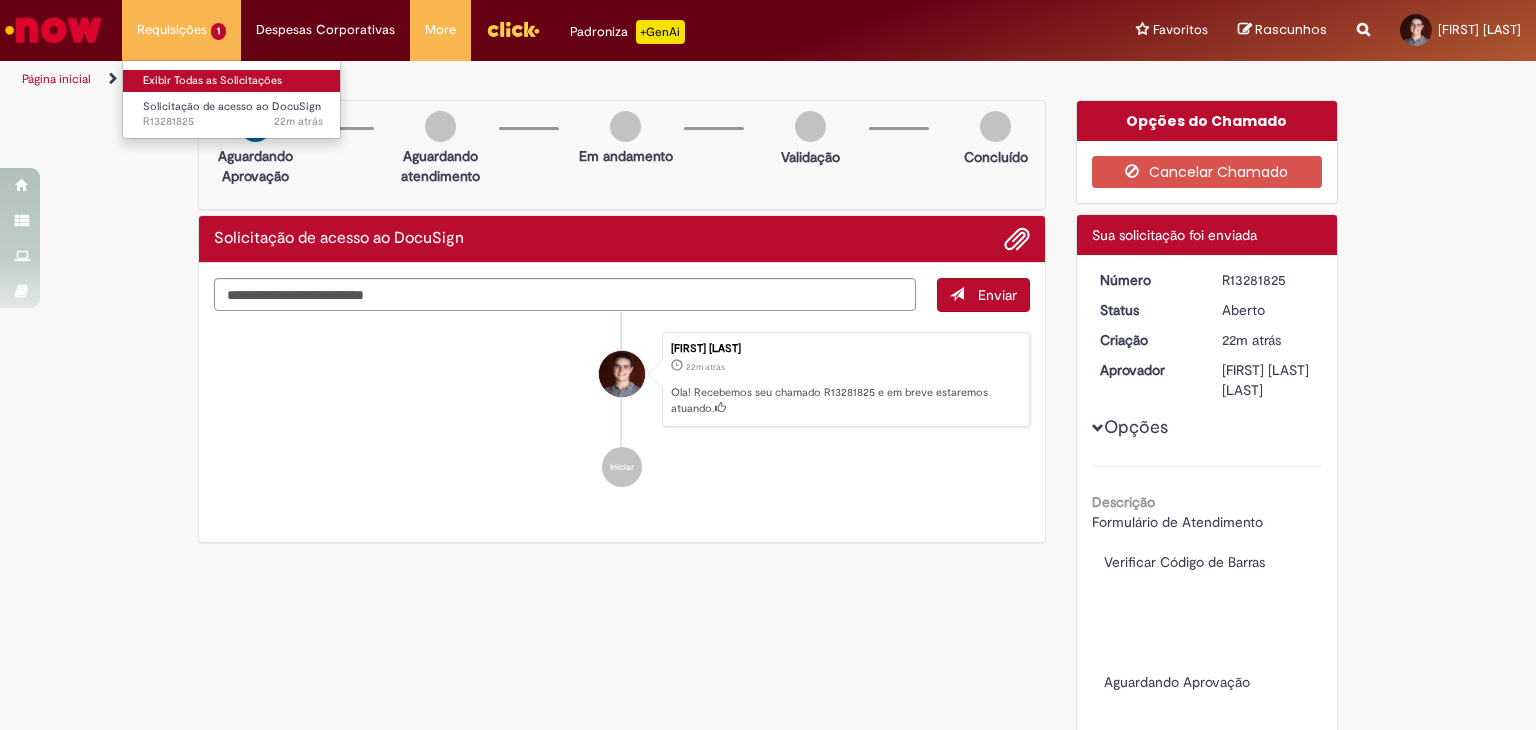click on "Exibir Todas as Solicitações" at bounding box center (233, 81) 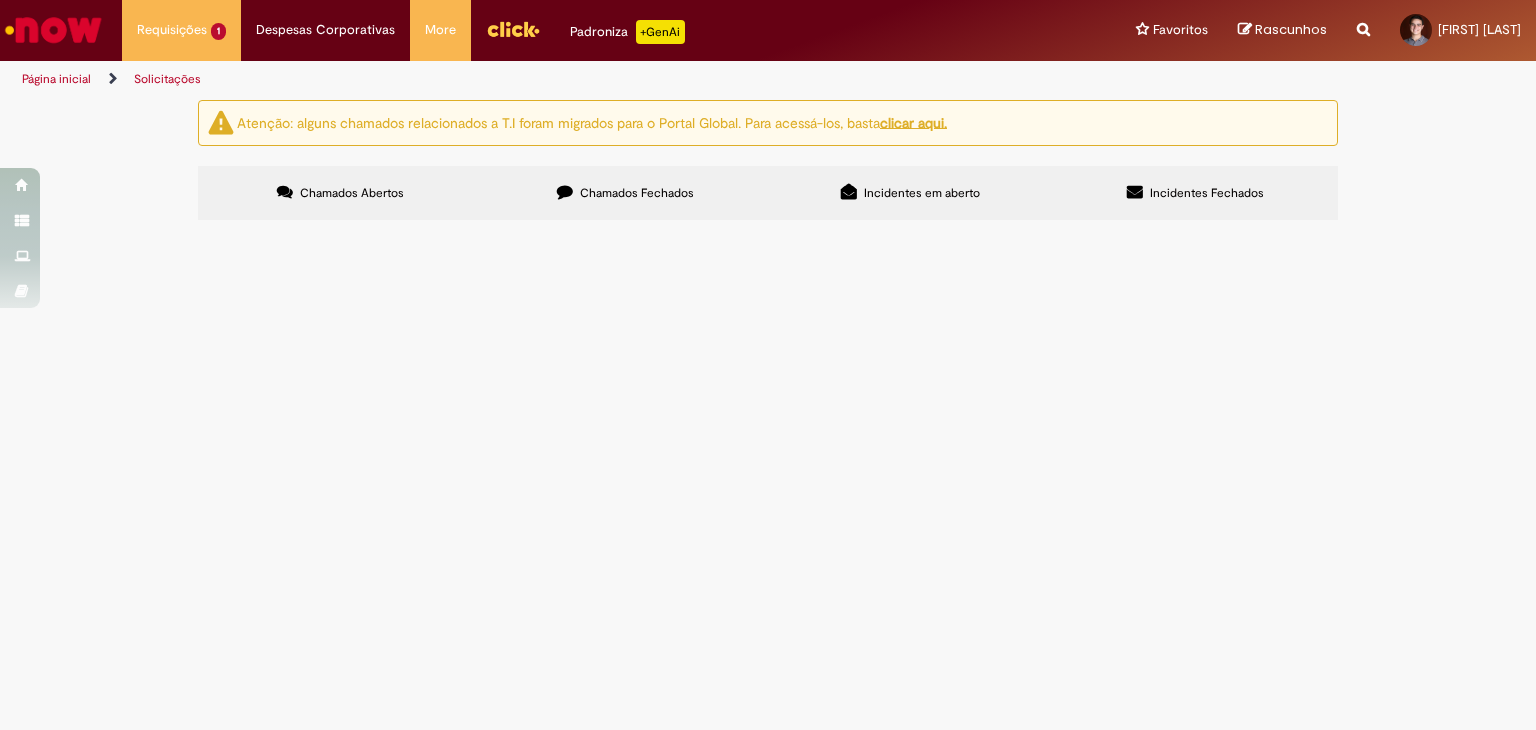 click on "Solicitação de acesso ao DocuSign" at bounding box center (0, 0) 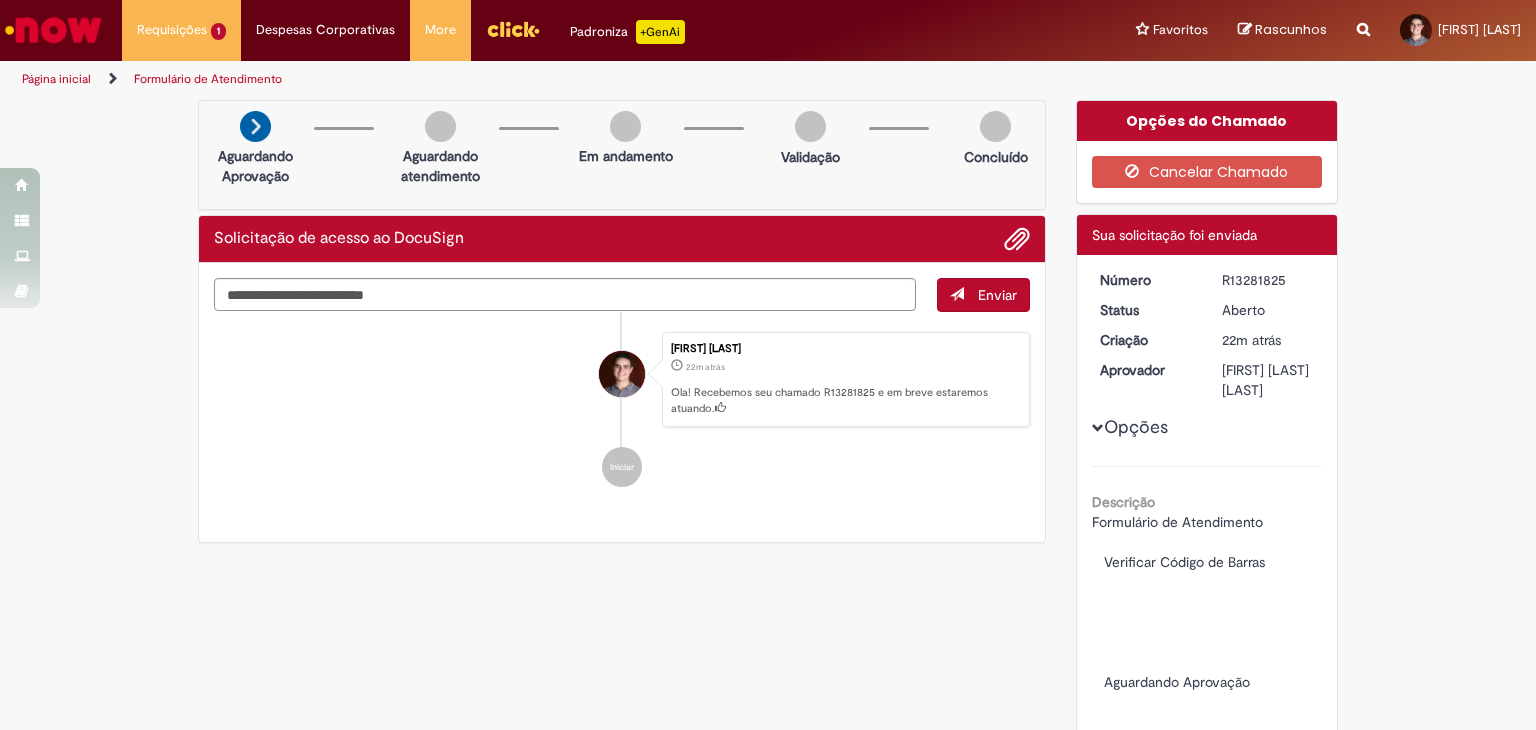 click on "[FIRST] [LAST]
22m atrás 22 minutos atrás
Ola! Recebemos seu chamado R13281825 e em breve estaremos atuando.
Iniciar" at bounding box center (622, 410) 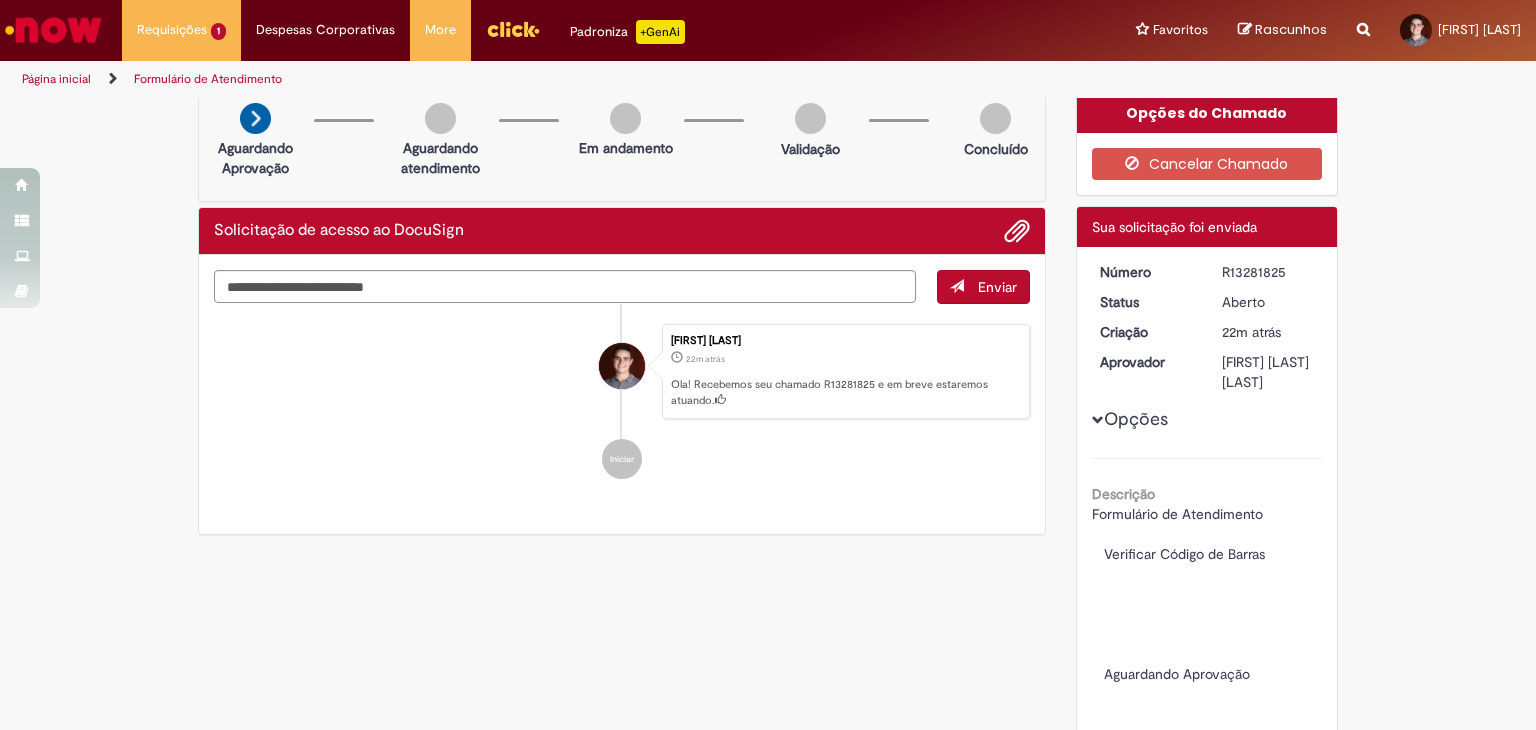 scroll, scrollTop: 6, scrollLeft: 0, axis: vertical 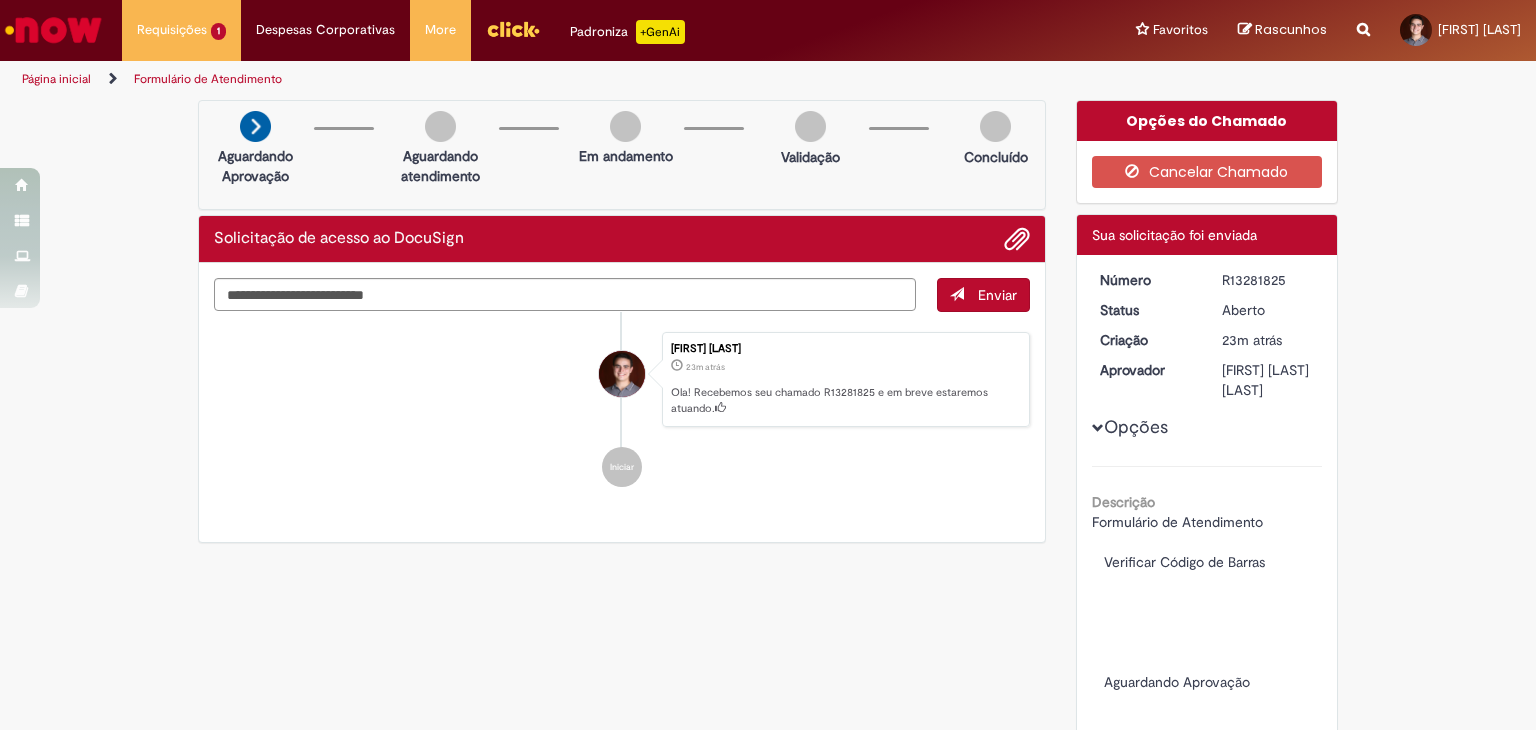 click at bounding box center (1098, 428) 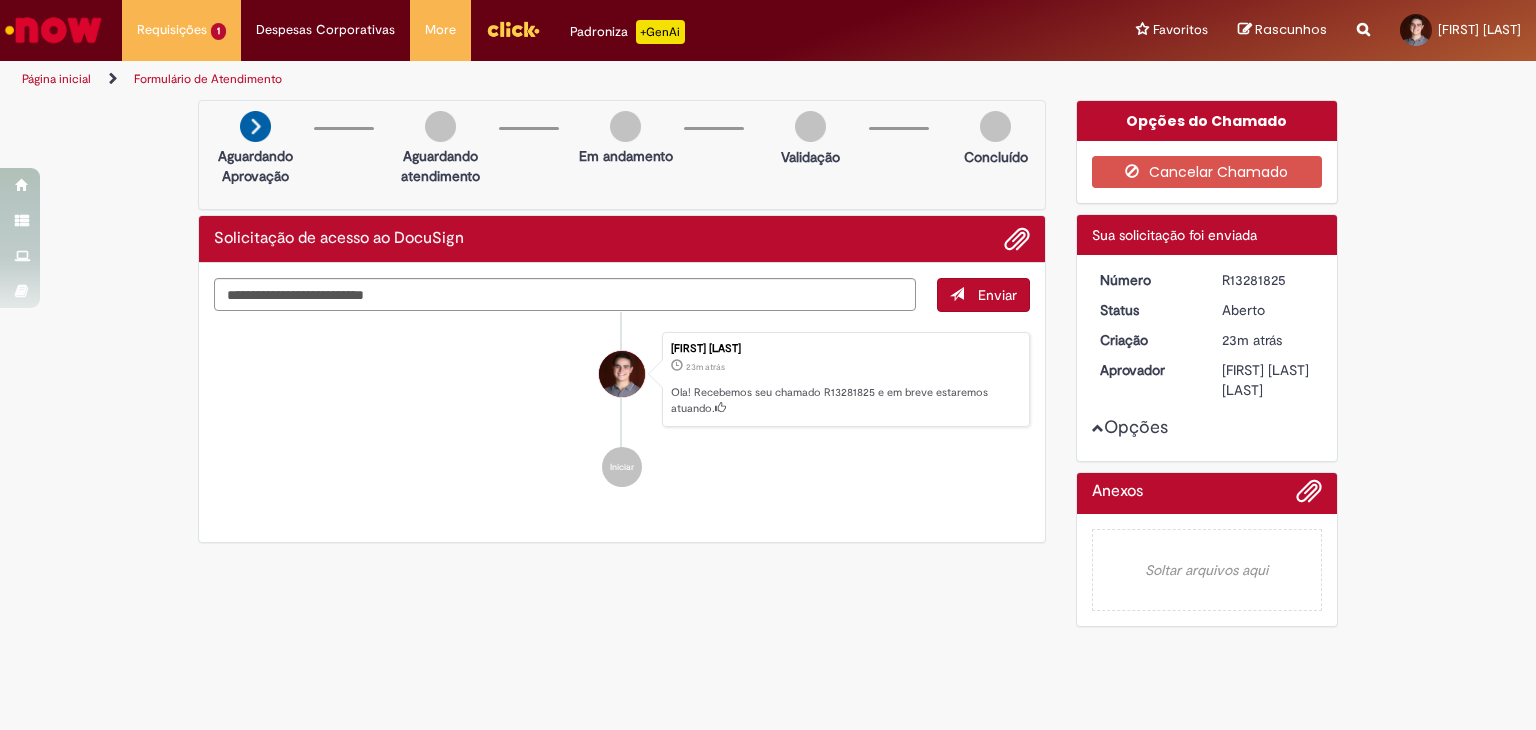 click at bounding box center (1098, 428) 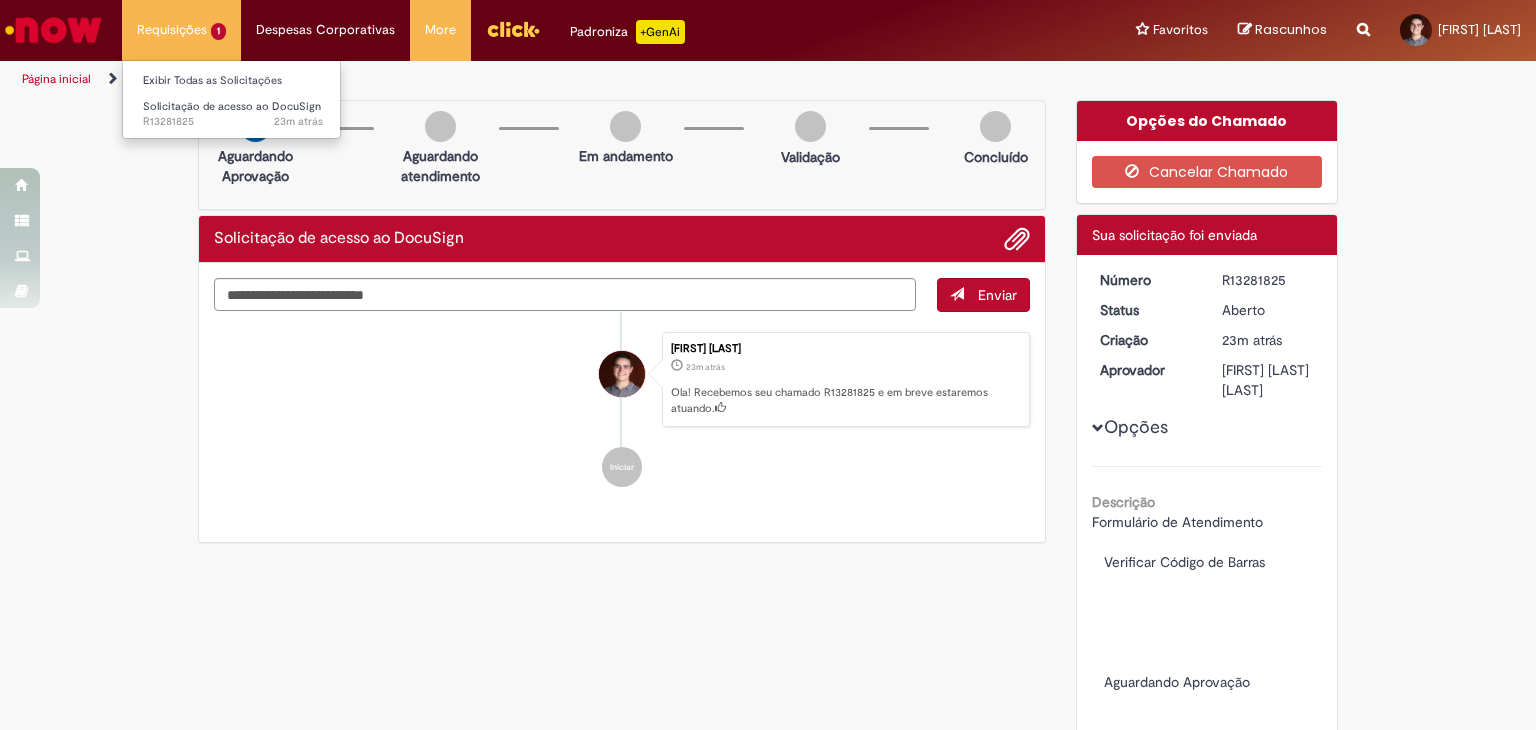 click on "Requisições   1
Exibir Todas as Solicitações
Solicitação de acesso ao DocuSign
23m atrás 23 minutos atrás  R13281825" at bounding box center (181, 30) 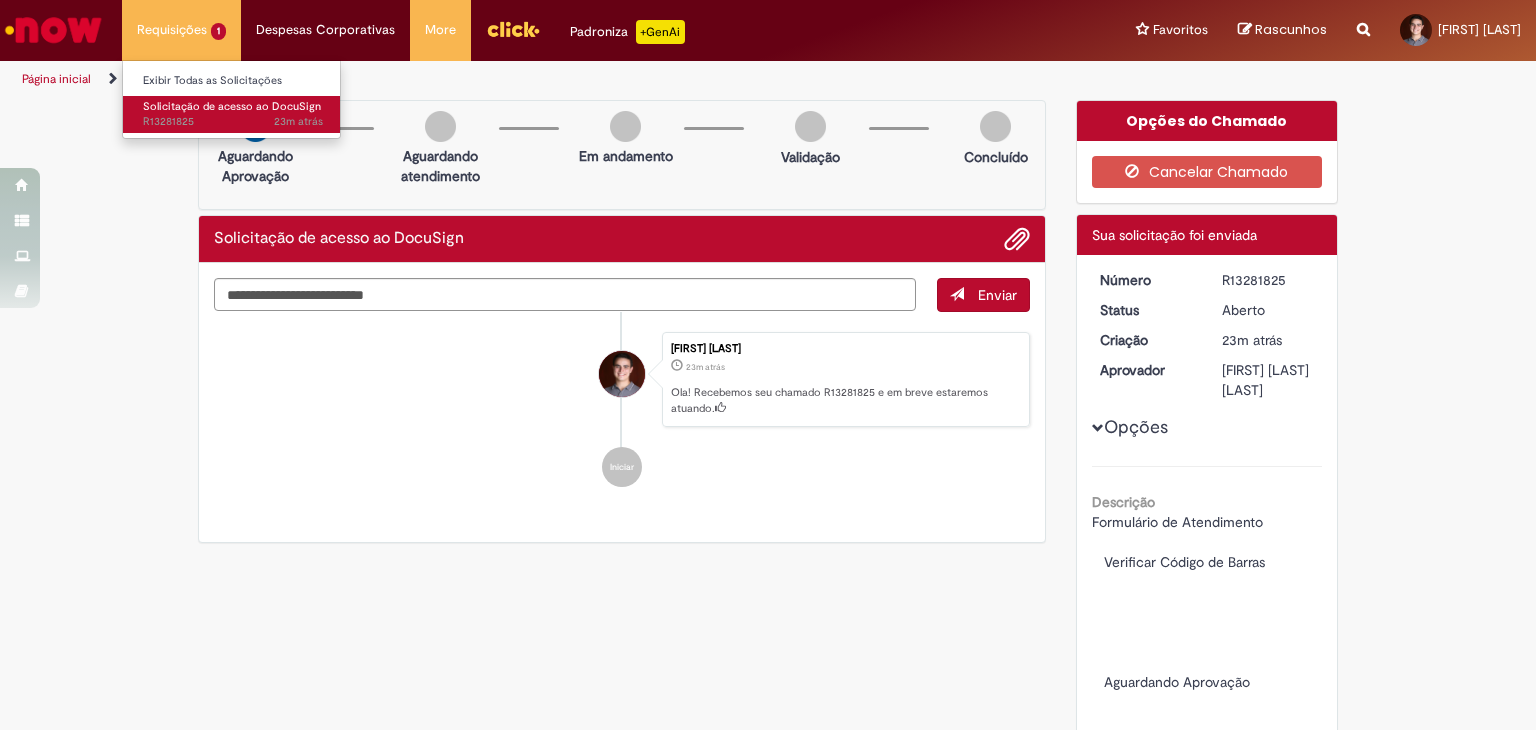 click on "Solicitação de acesso ao DocuSign" at bounding box center (232, 106) 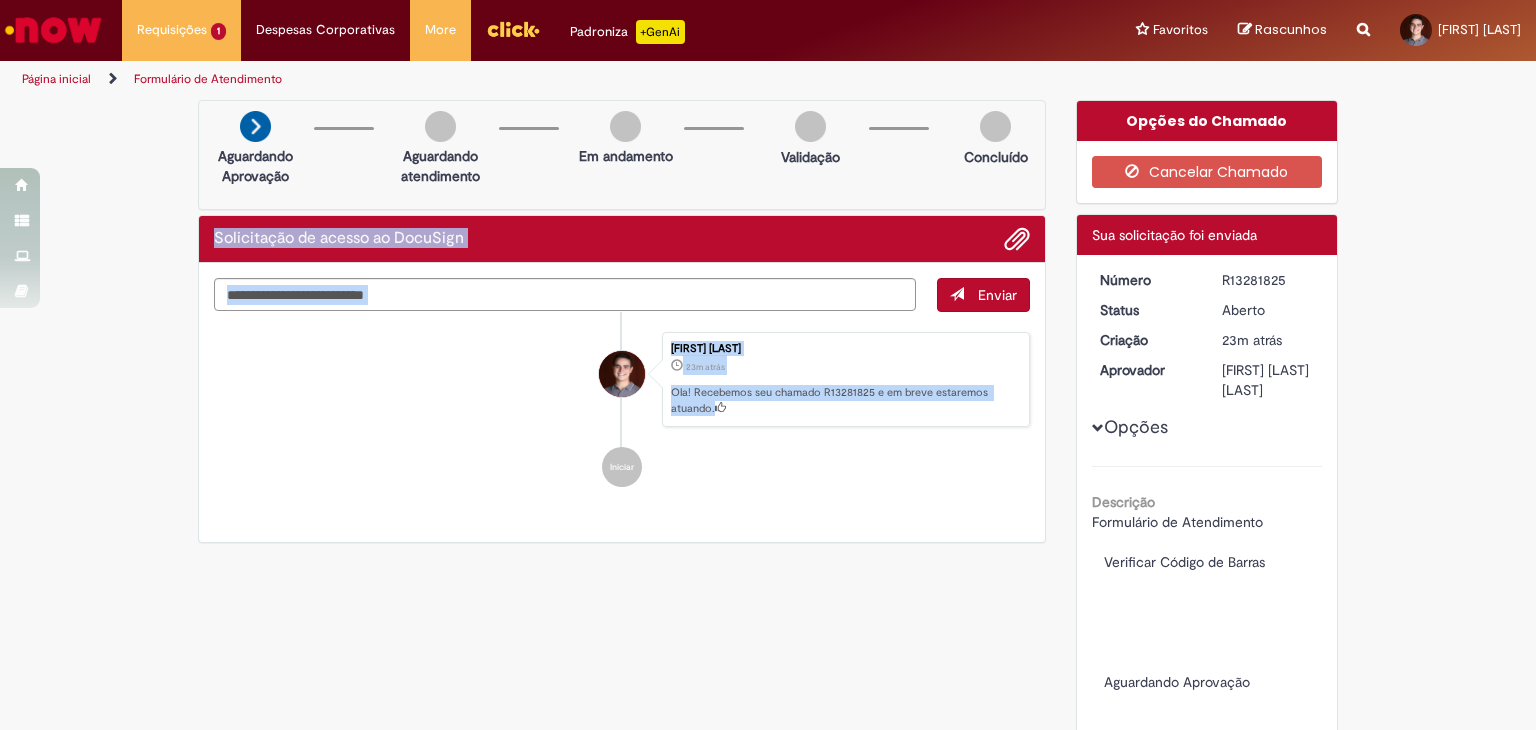 drag, startPoint x: 104, startPoint y: 221, endPoint x: 365, endPoint y: 457, distance: 351.8764 